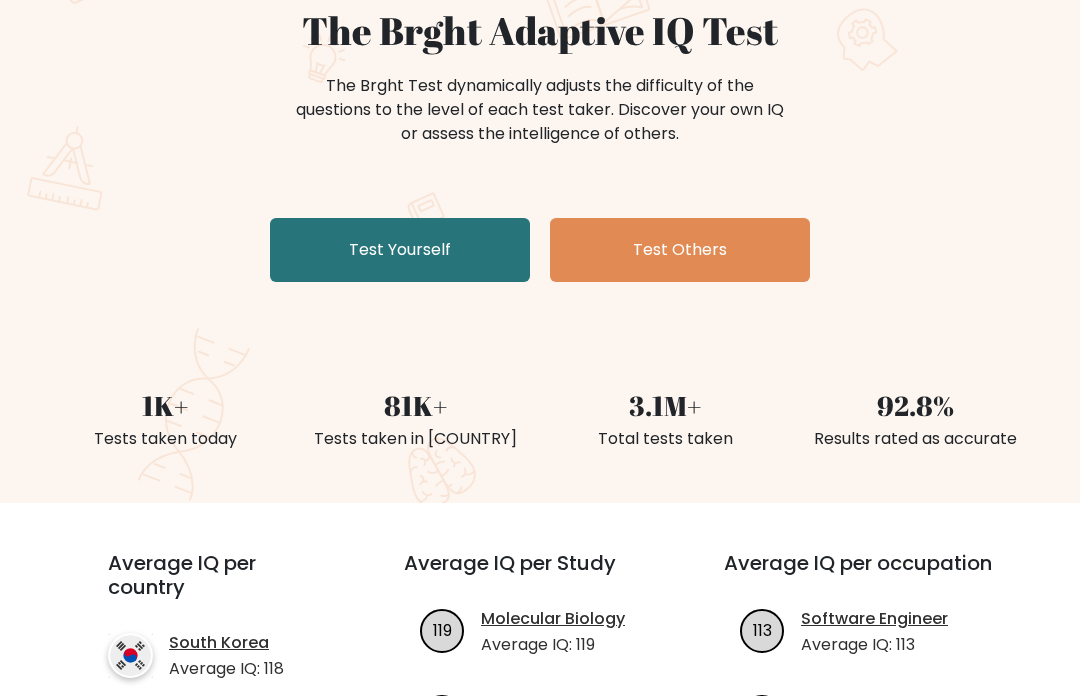 scroll, scrollTop: 201, scrollLeft: 0, axis: vertical 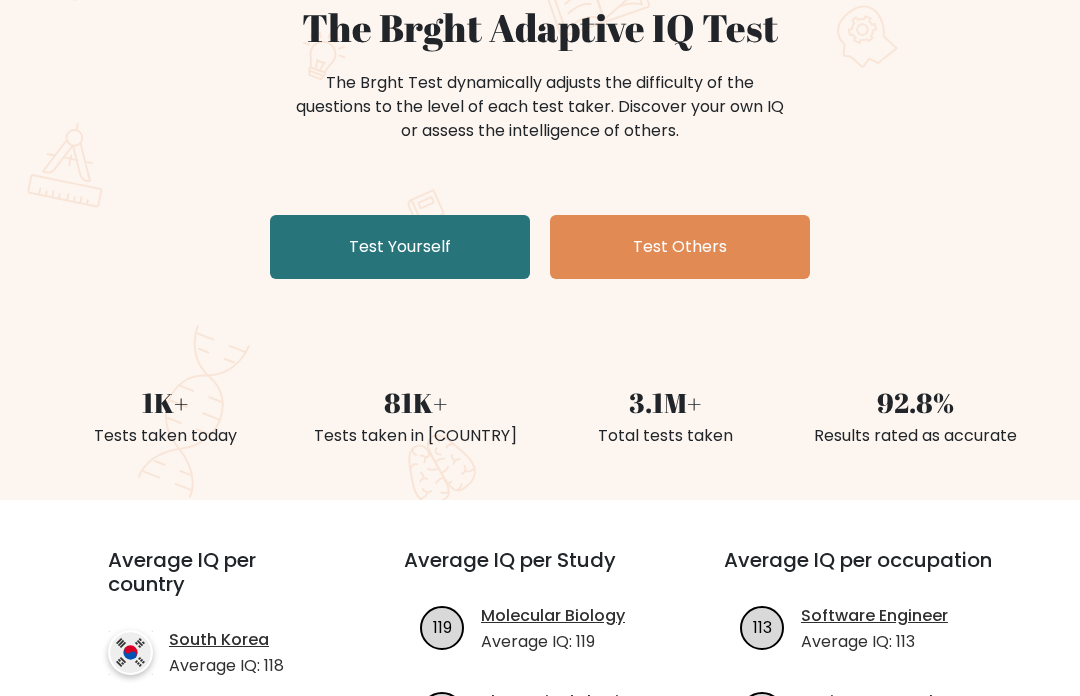click on "Test Yourself" at bounding box center [400, 247] 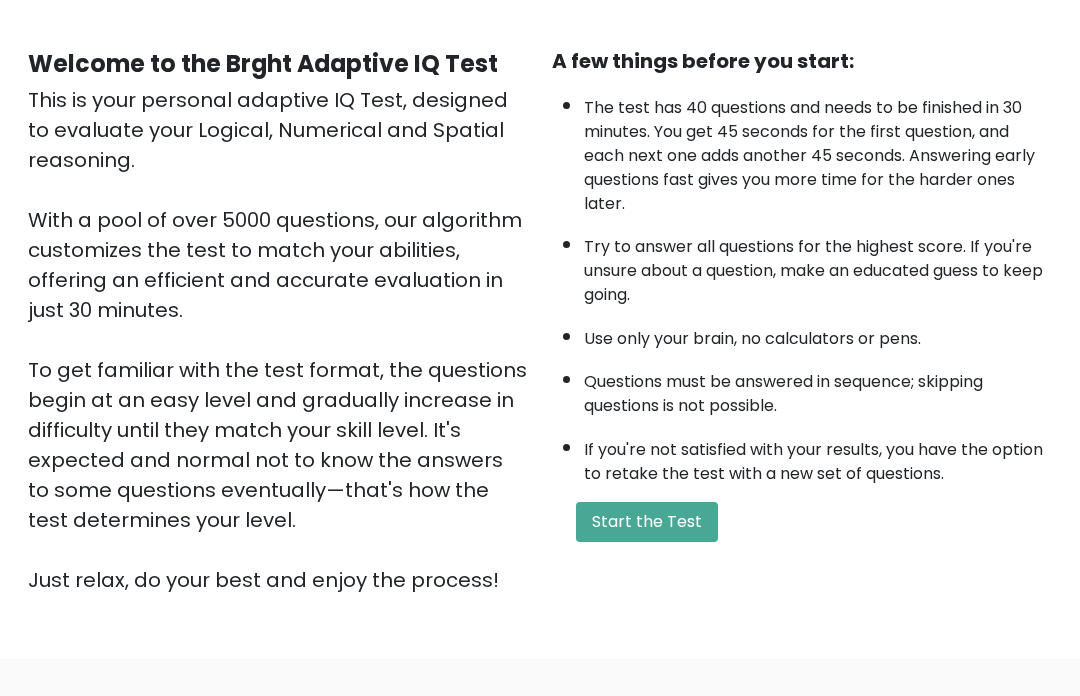 scroll, scrollTop: 240, scrollLeft: 0, axis: vertical 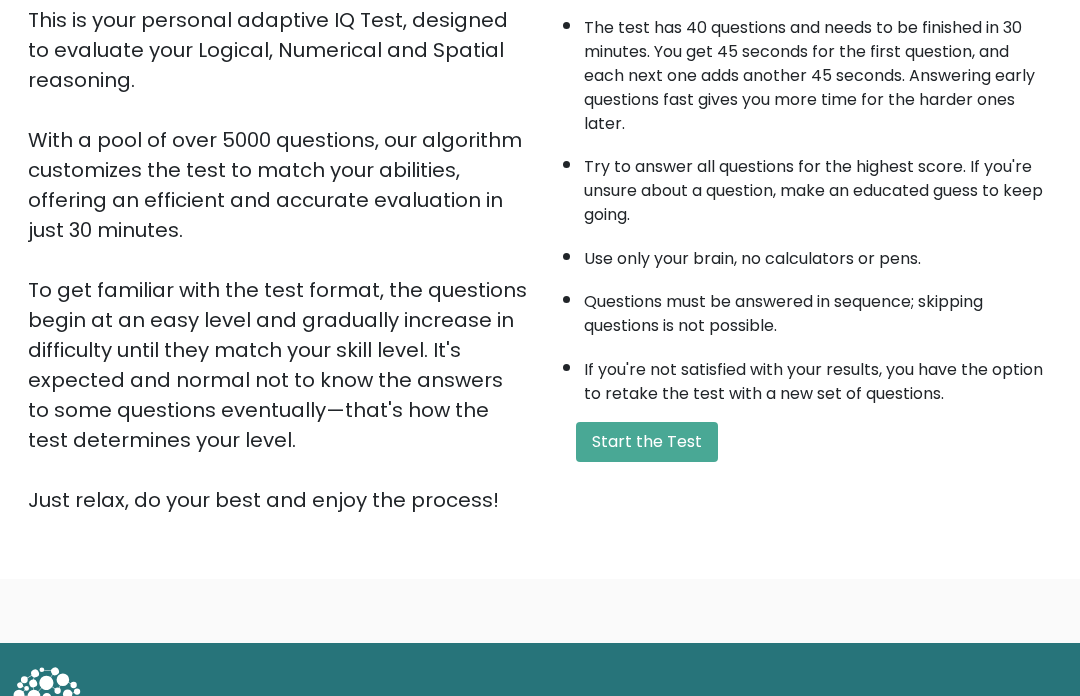 click on "Start the Test" at bounding box center [647, 442] 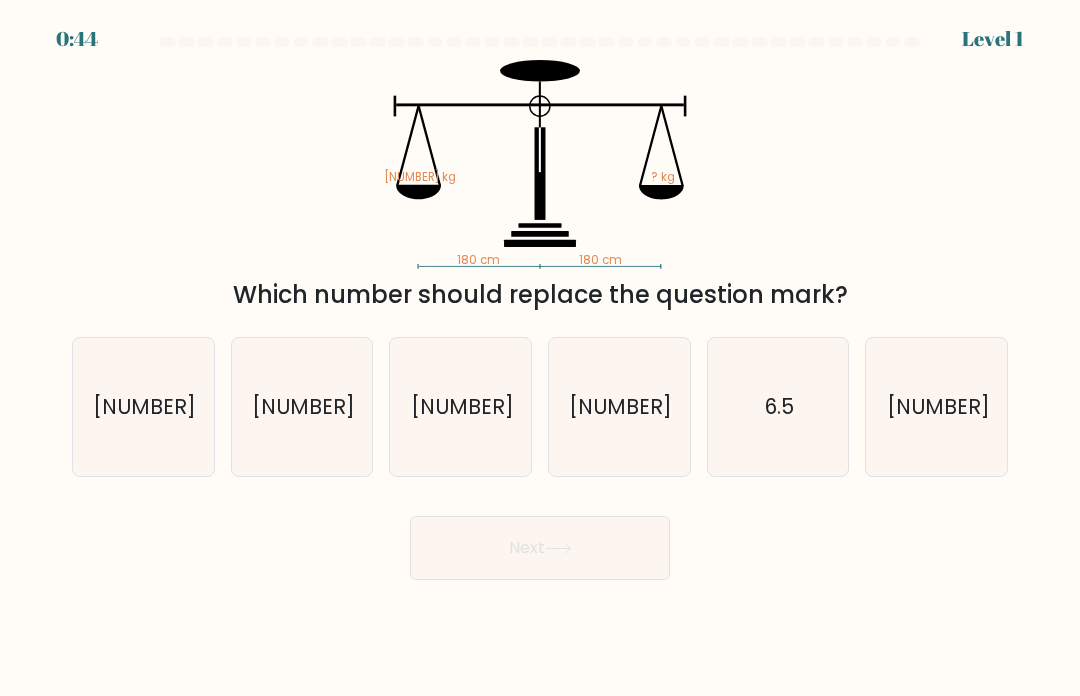 scroll, scrollTop: 0, scrollLeft: 0, axis: both 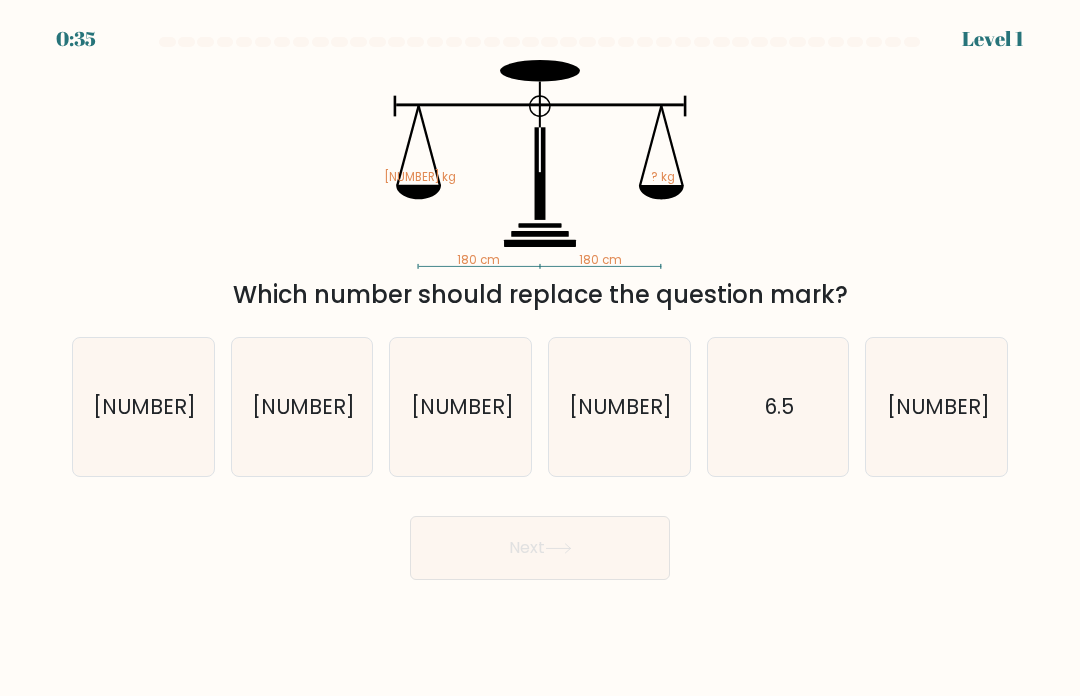 click on "3.5" at bounding box center (143, 407) 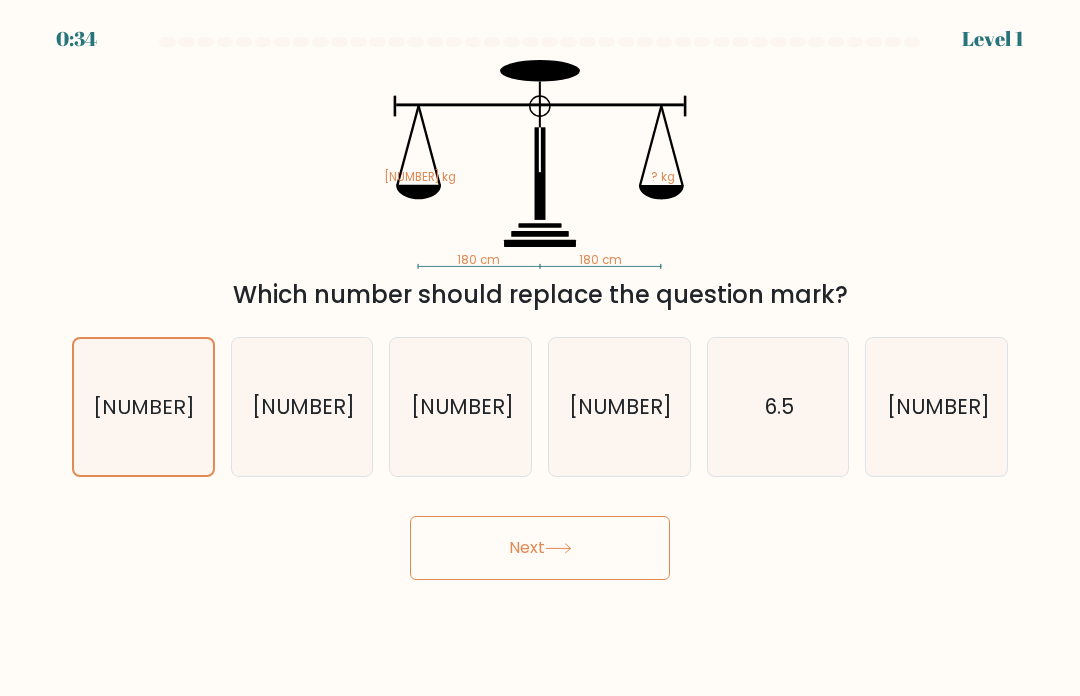 click on "Next" at bounding box center [540, 548] 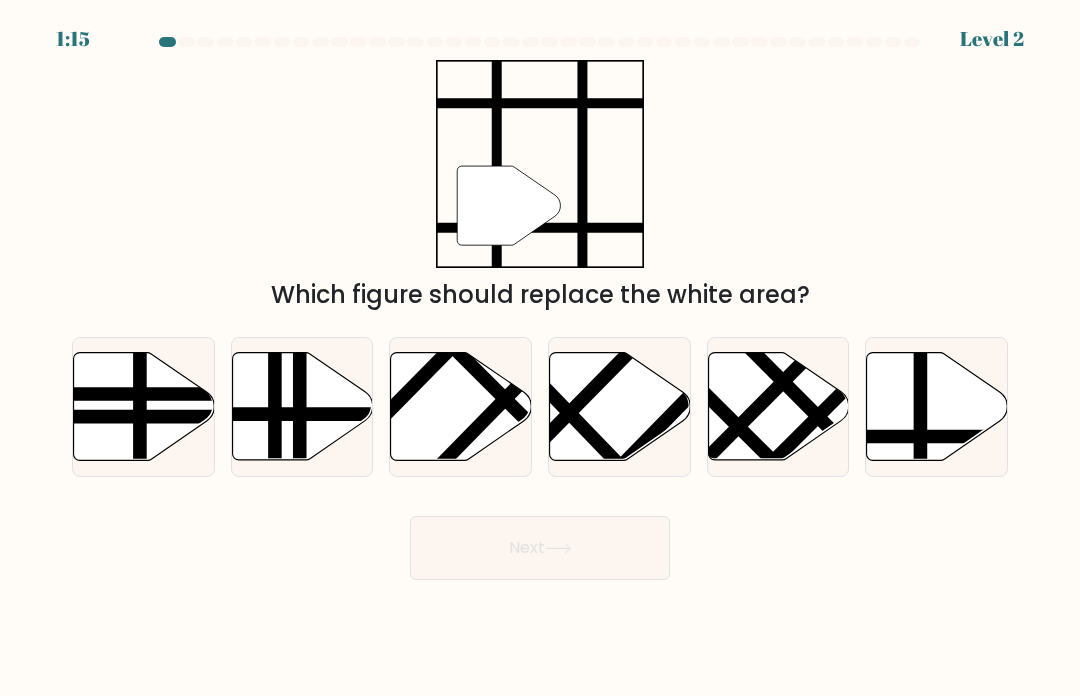 click at bounding box center [937, 406] 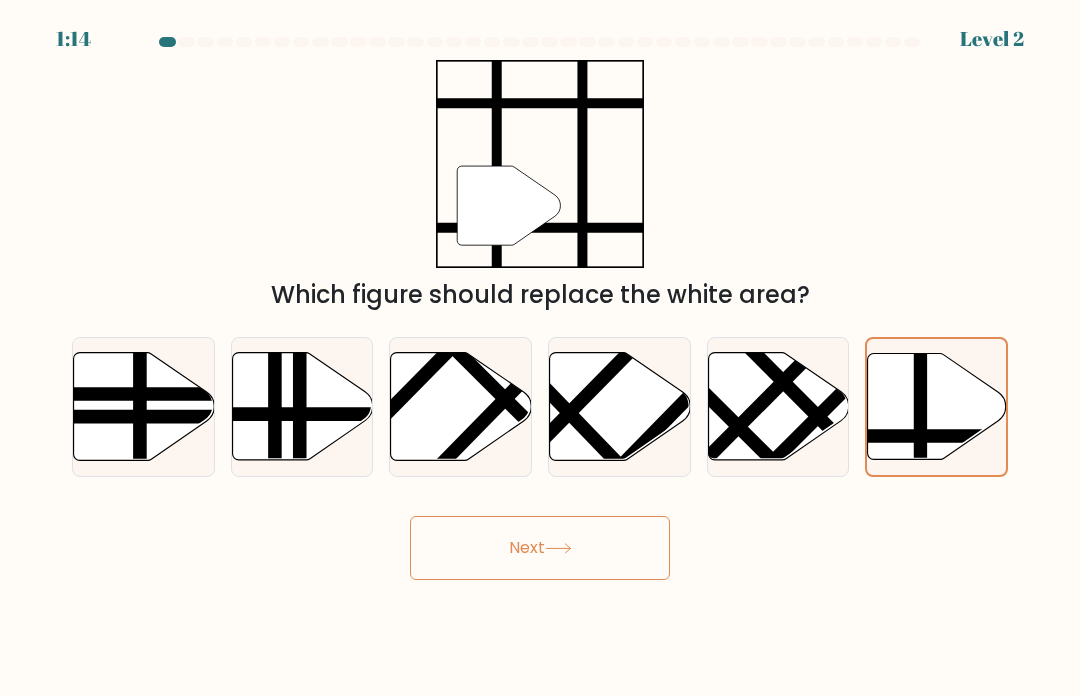 click on "Next" at bounding box center (540, 548) 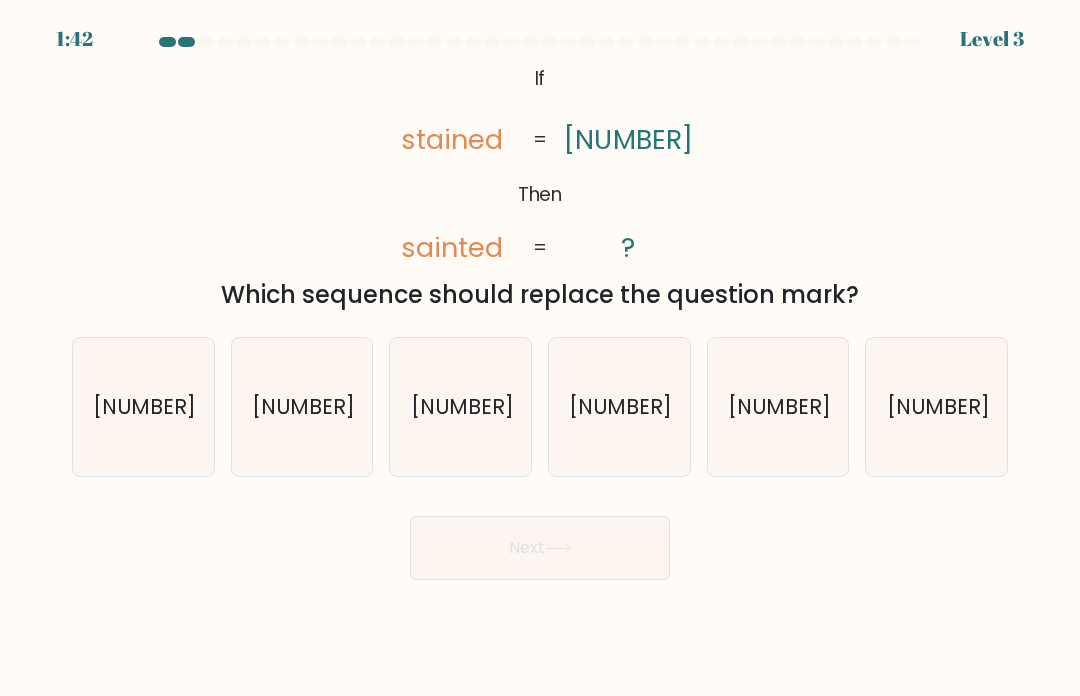 click on "4521973" at bounding box center [620, 406] 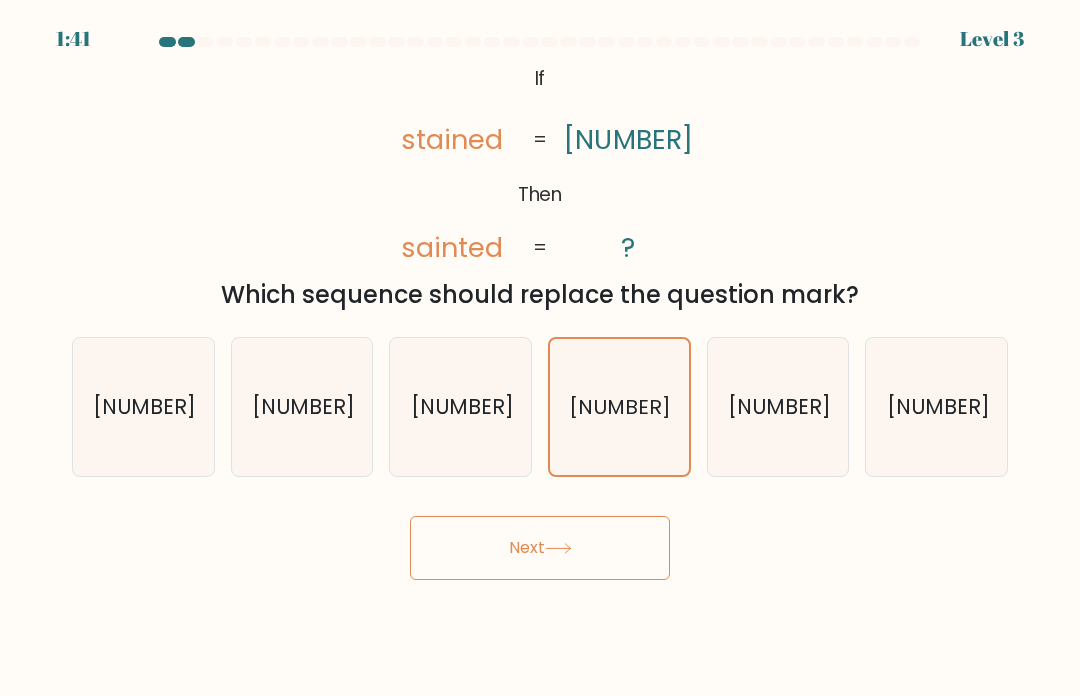 click on "Next" at bounding box center (540, 548) 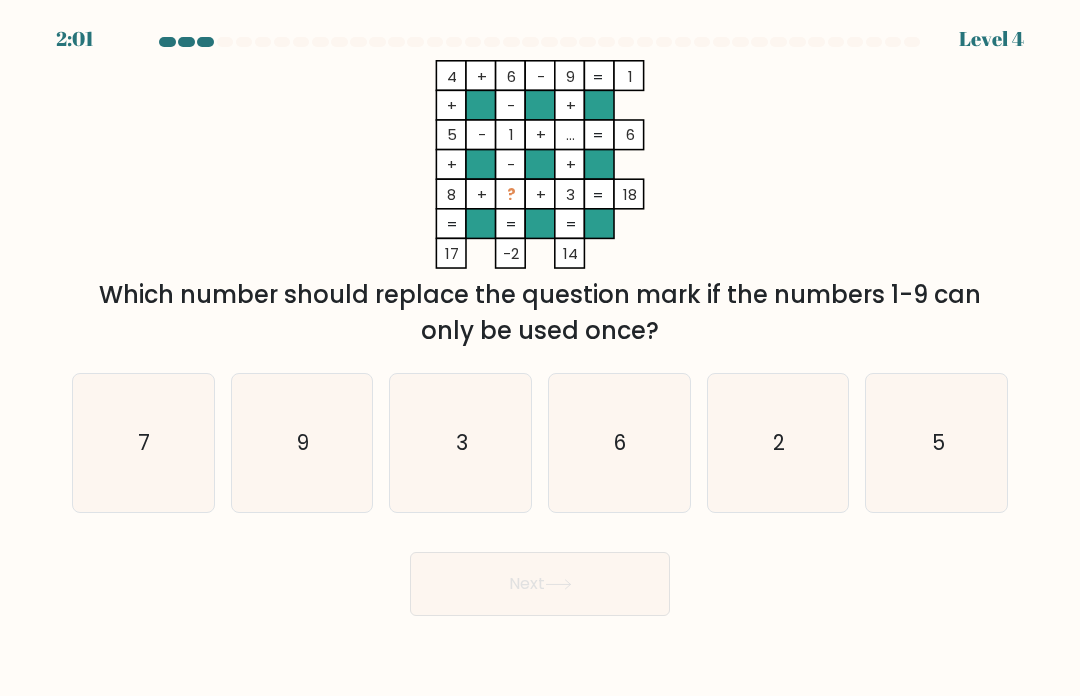 click on "7" at bounding box center (143, 443) 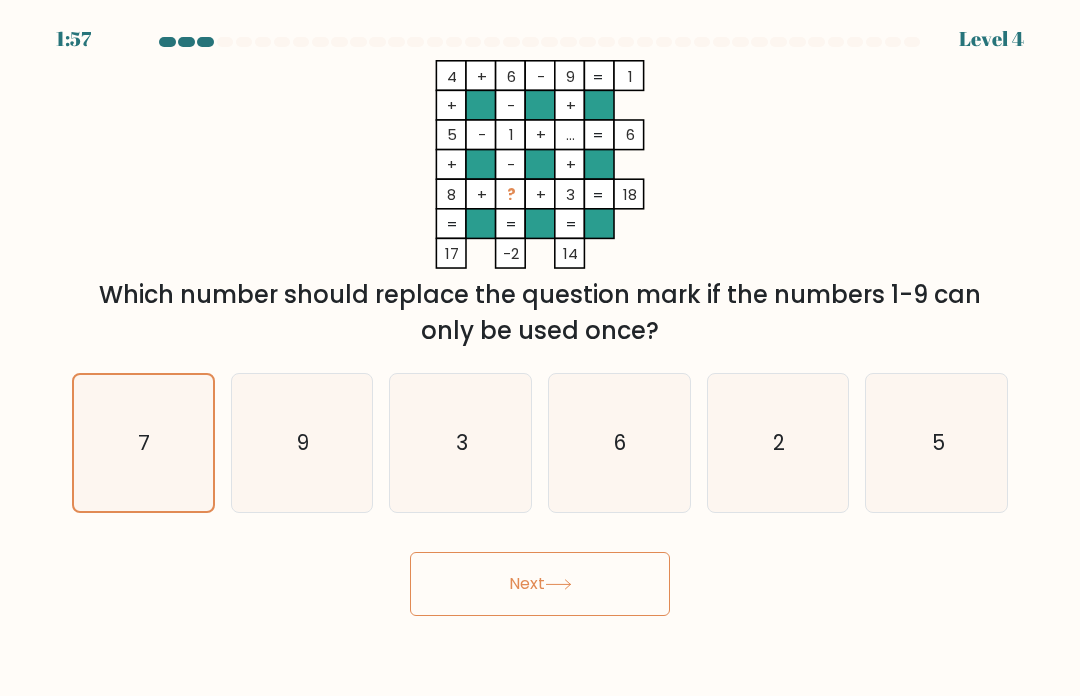 click on "1:57
Level 4" at bounding box center [540, 348] 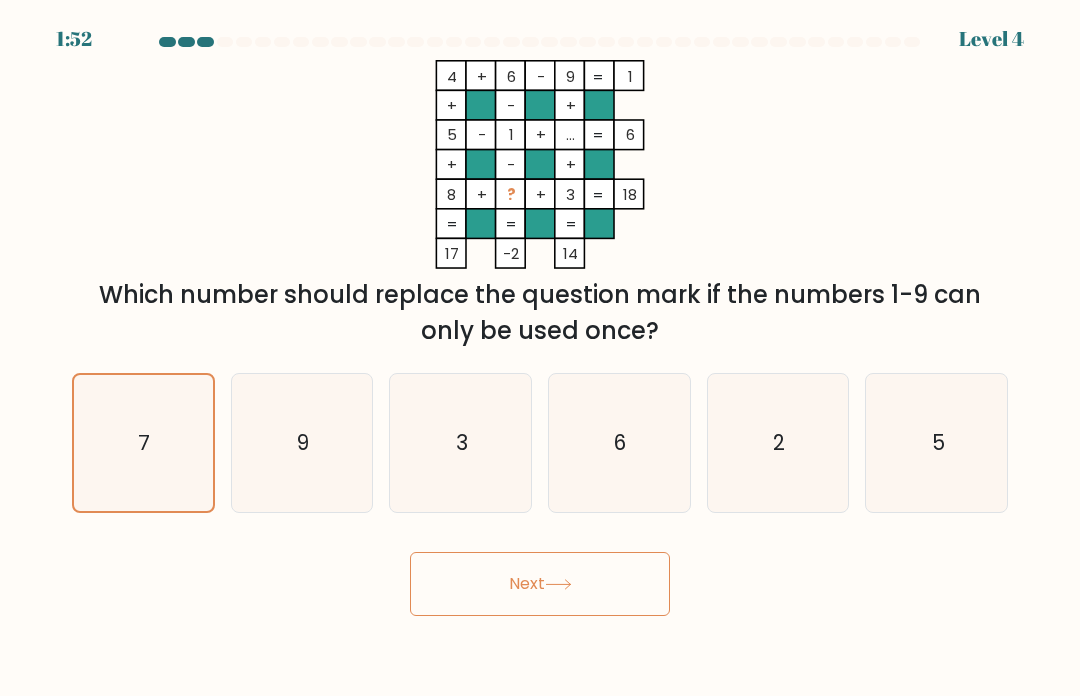 click on "Next" at bounding box center (540, 584) 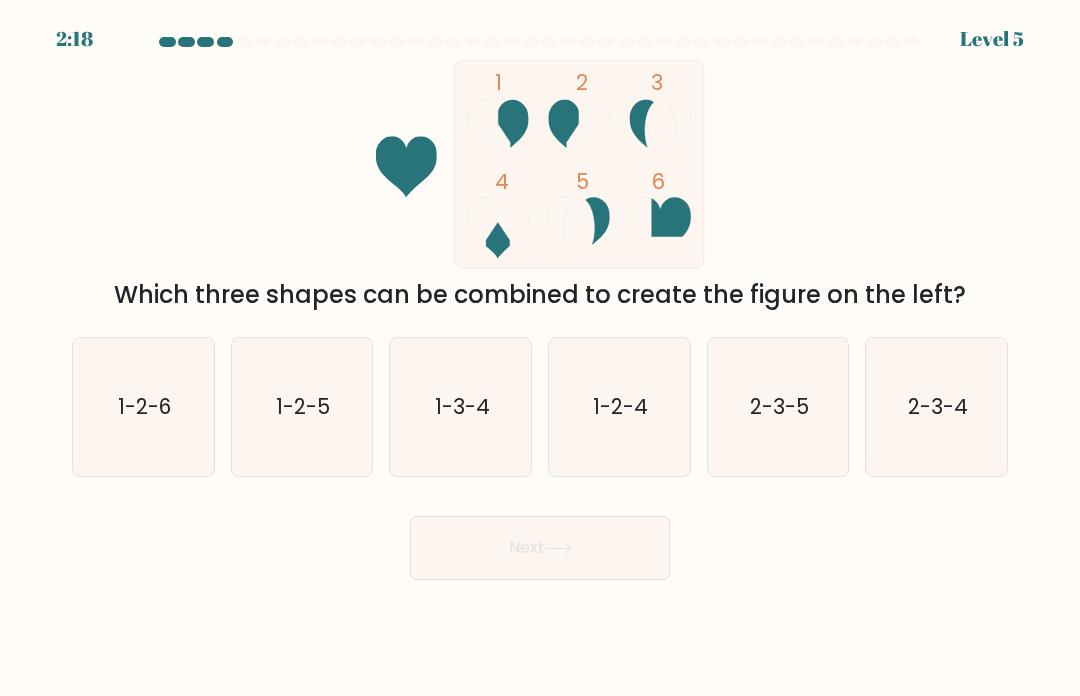 click on "1-2-4" at bounding box center (619, 407) 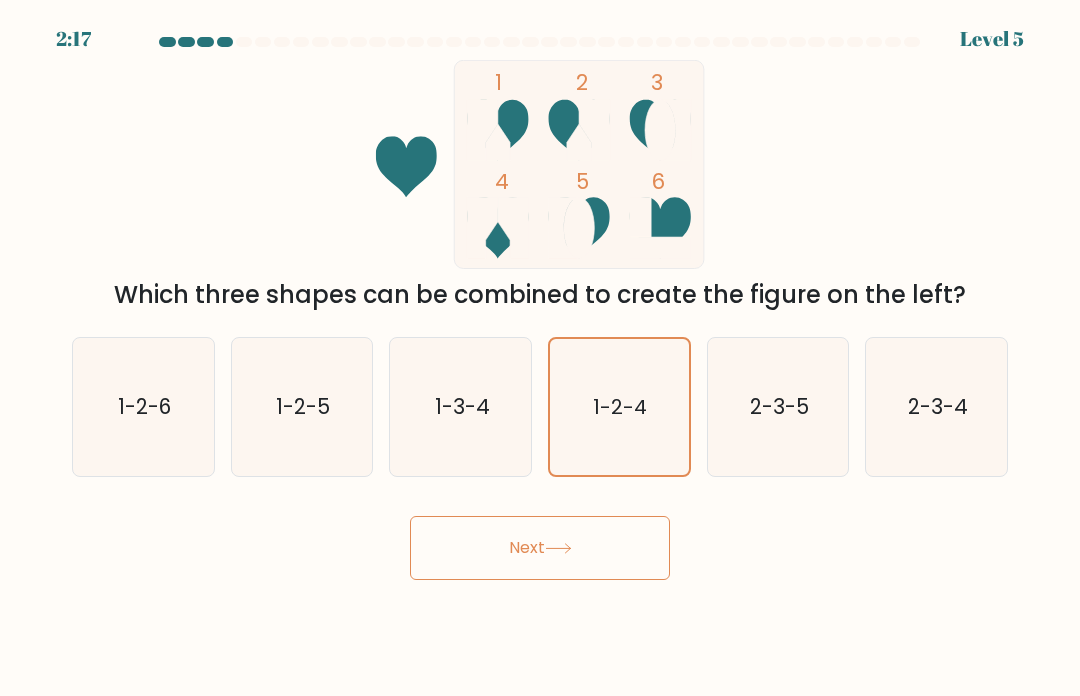 click on "Next" at bounding box center [540, 548] 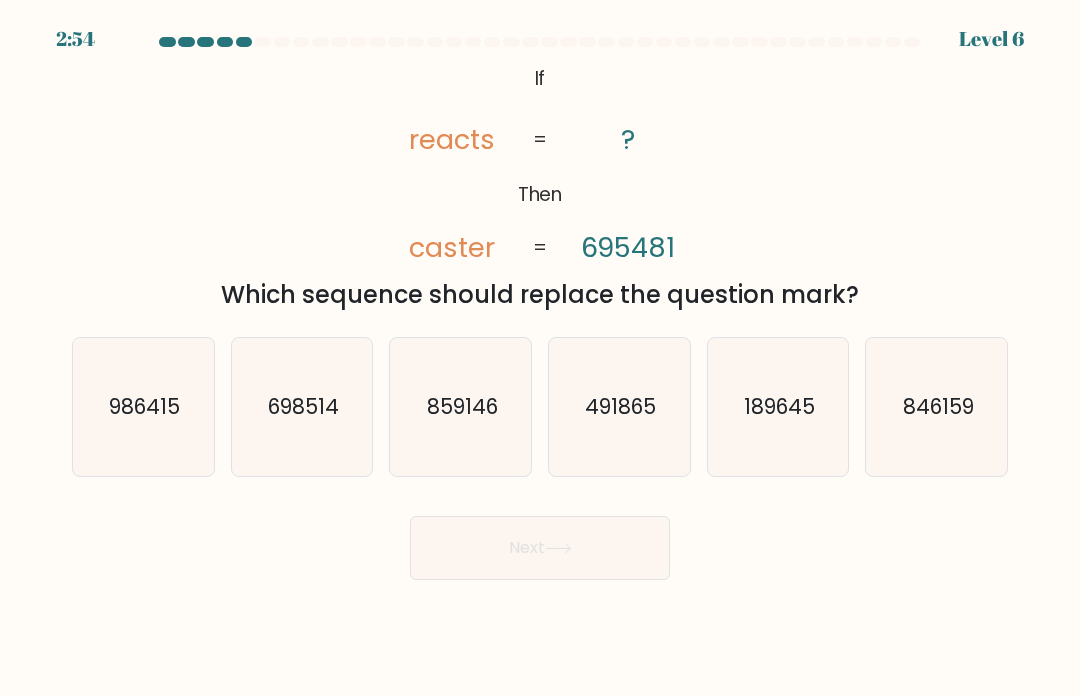 click on "189645" at bounding box center [779, 406] 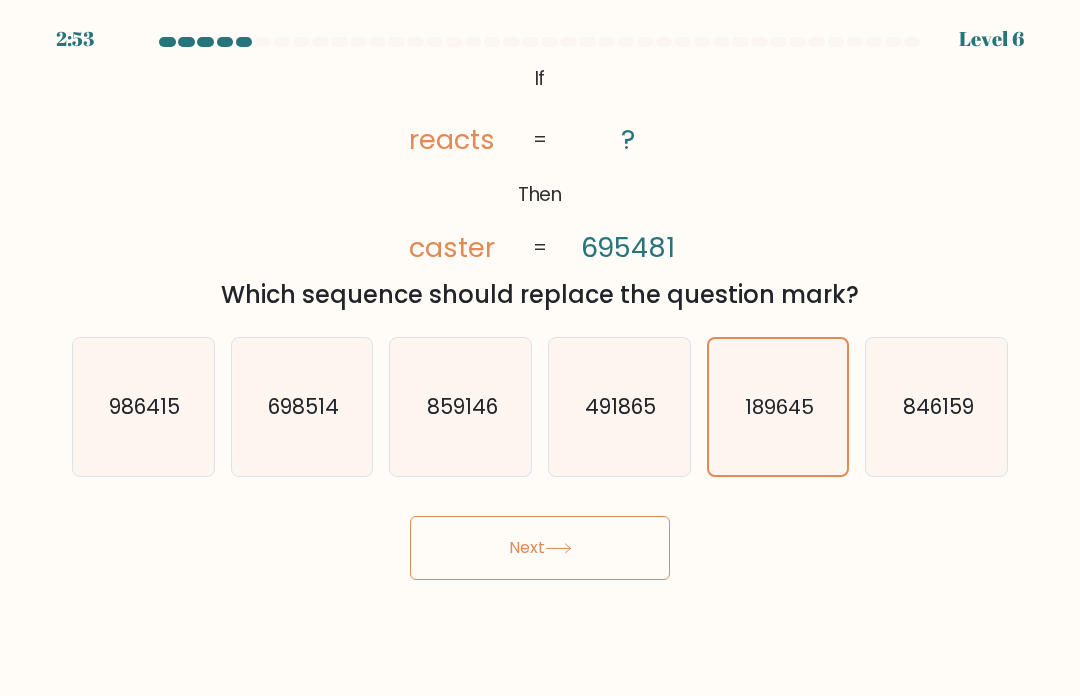click on "Next" at bounding box center [540, 548] 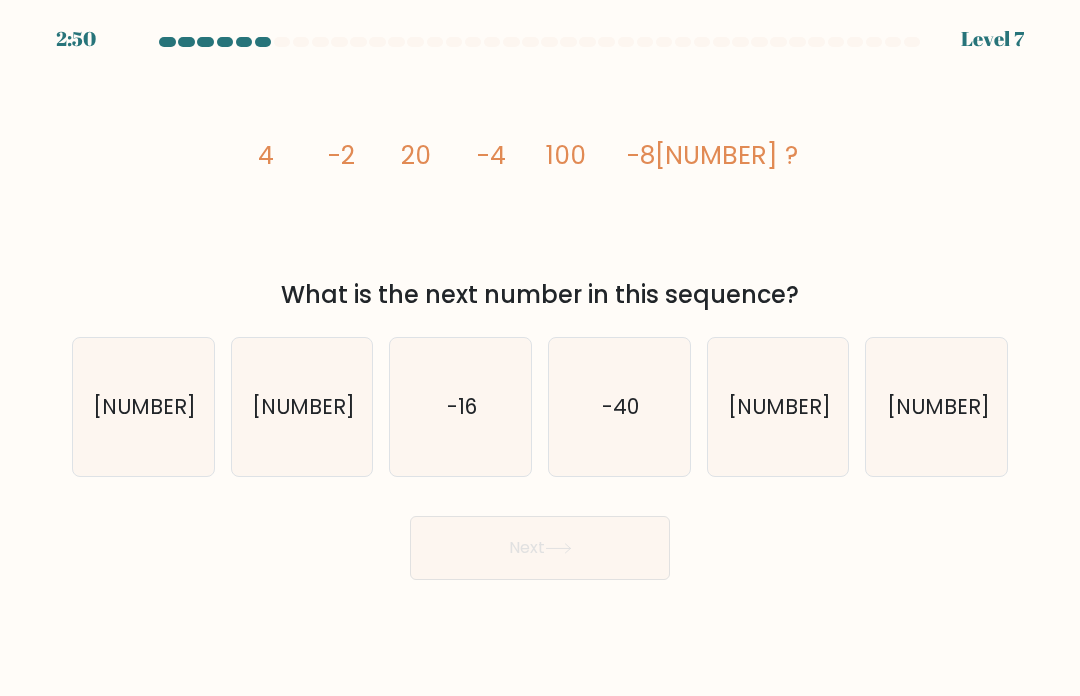 click on "-16" at bounding box center [462, 406] 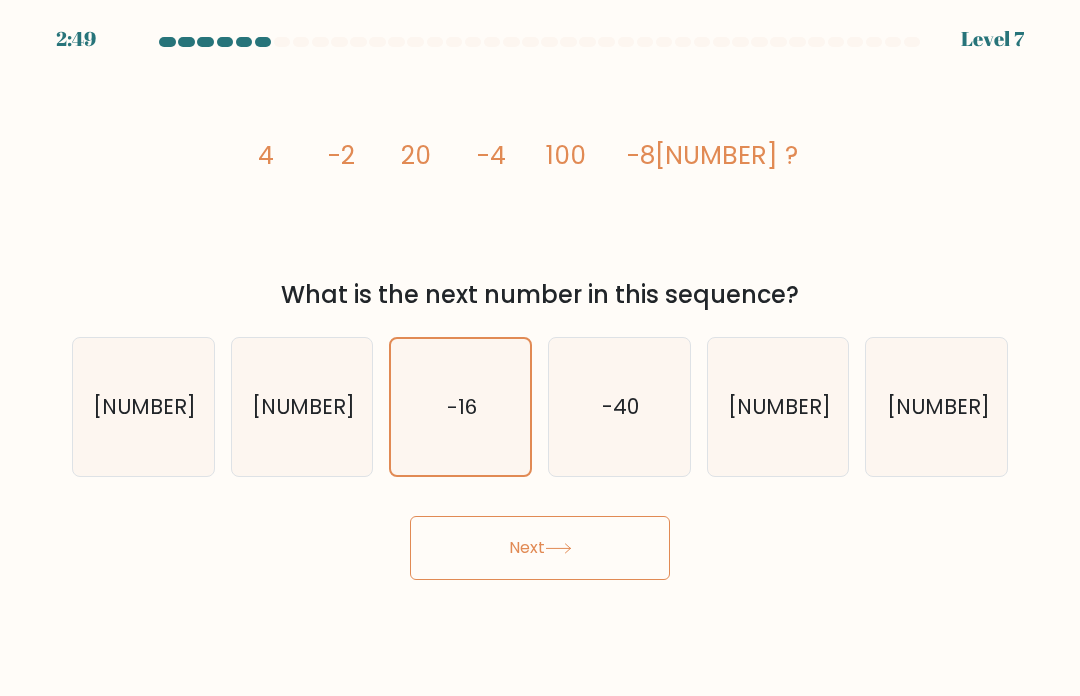 click on "Next" at bounding box center [540, 548] 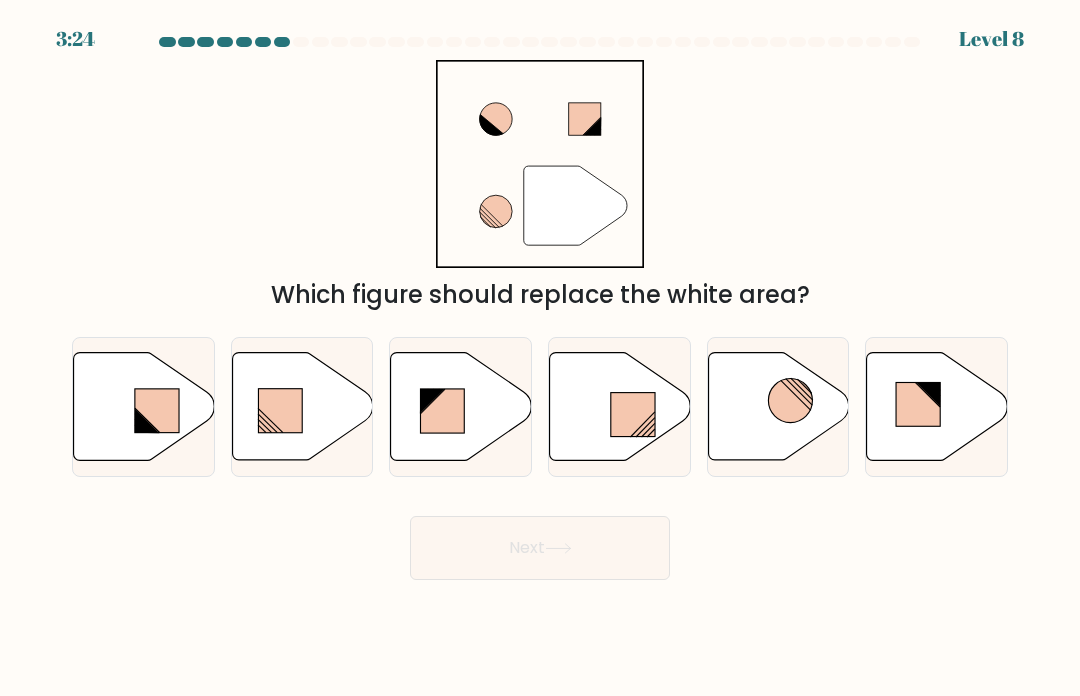 click at bounding box center [642, 424] 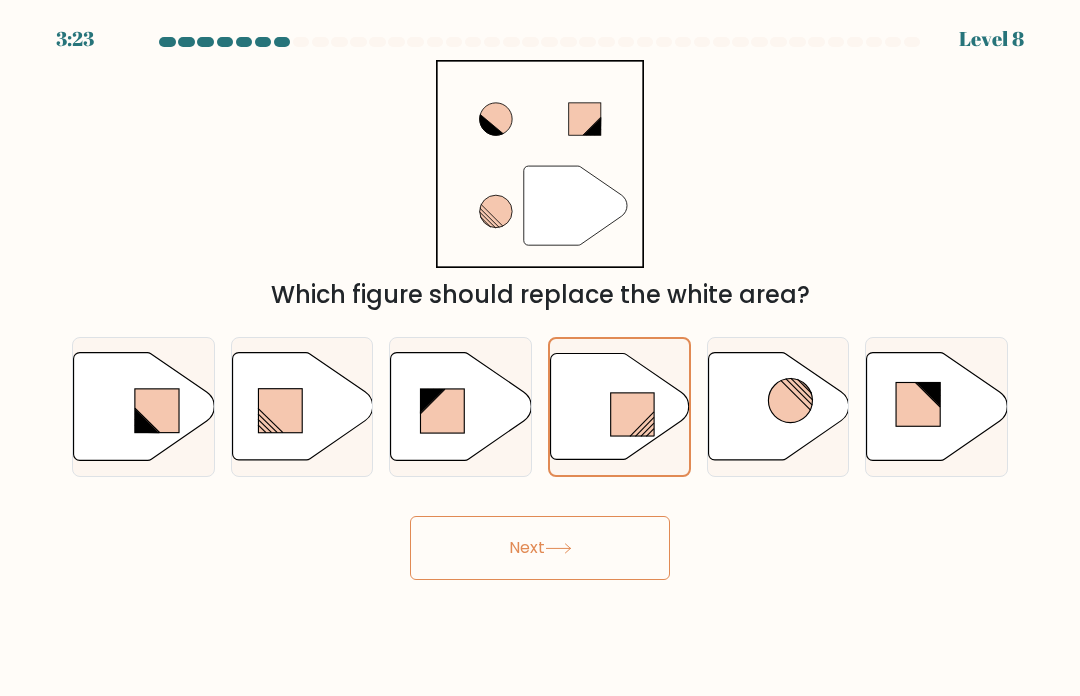 click on "Next" at bounding box center (540, 548) 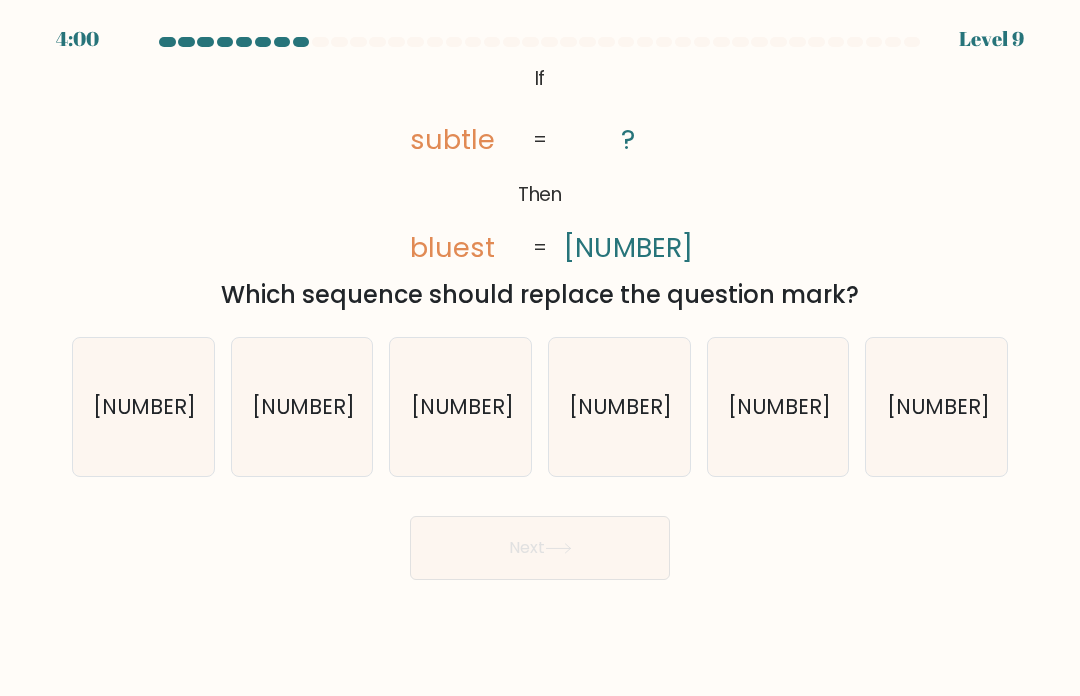 click on "259130" at bounding box center (778, 407) 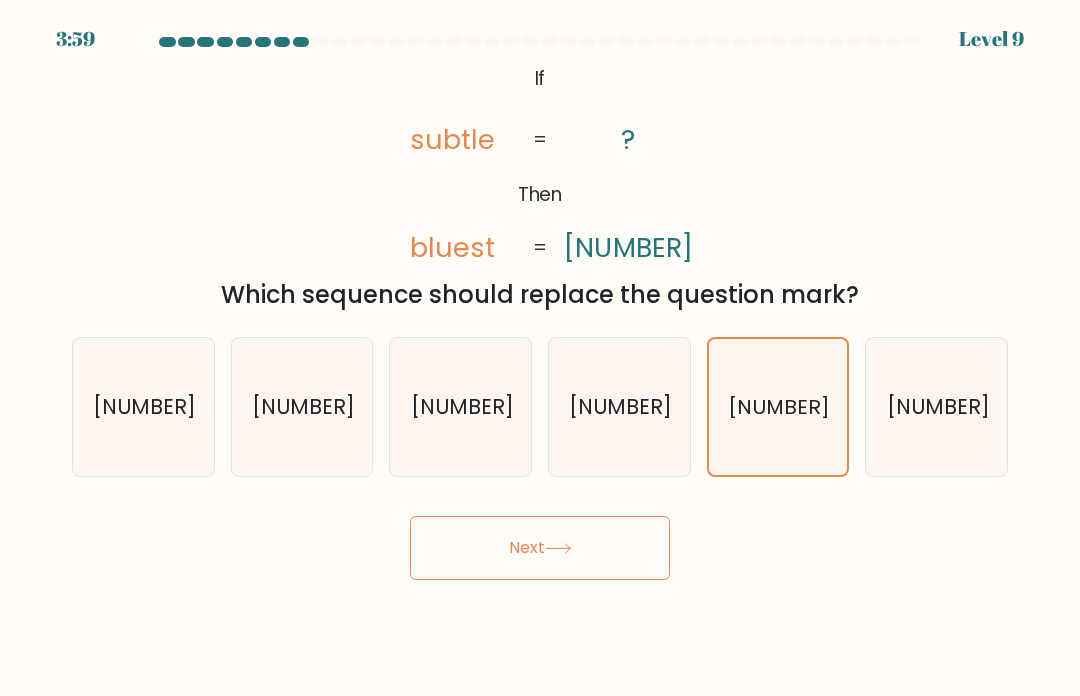 click on "Next" at bounding box center [540, 548] 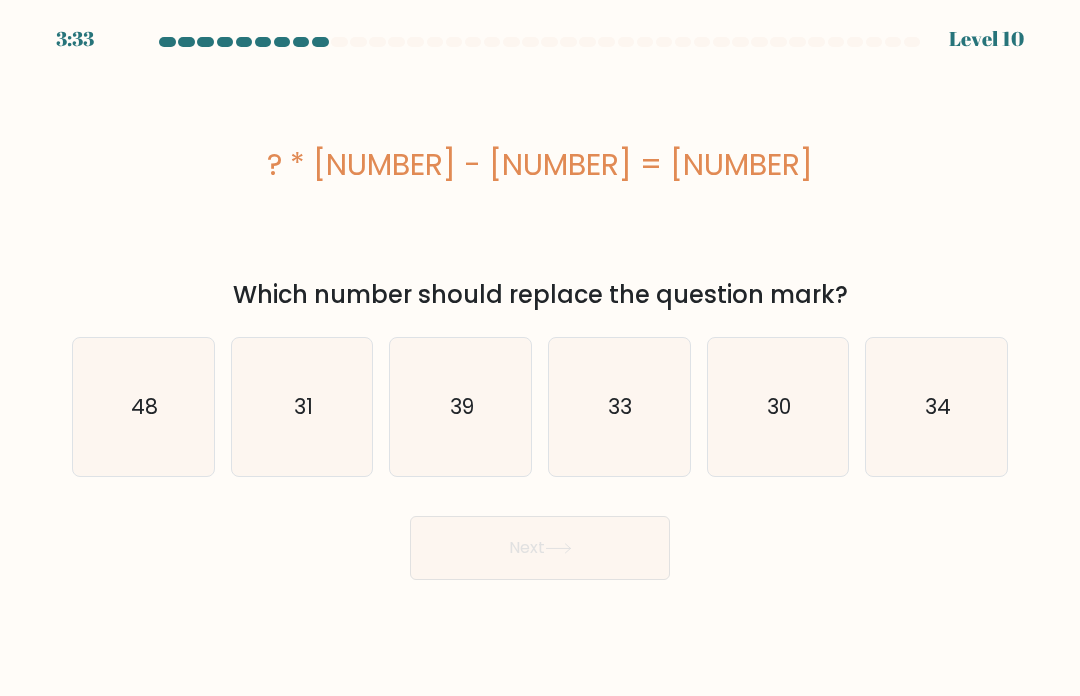 click on "48" at bounding box center [143, 407] 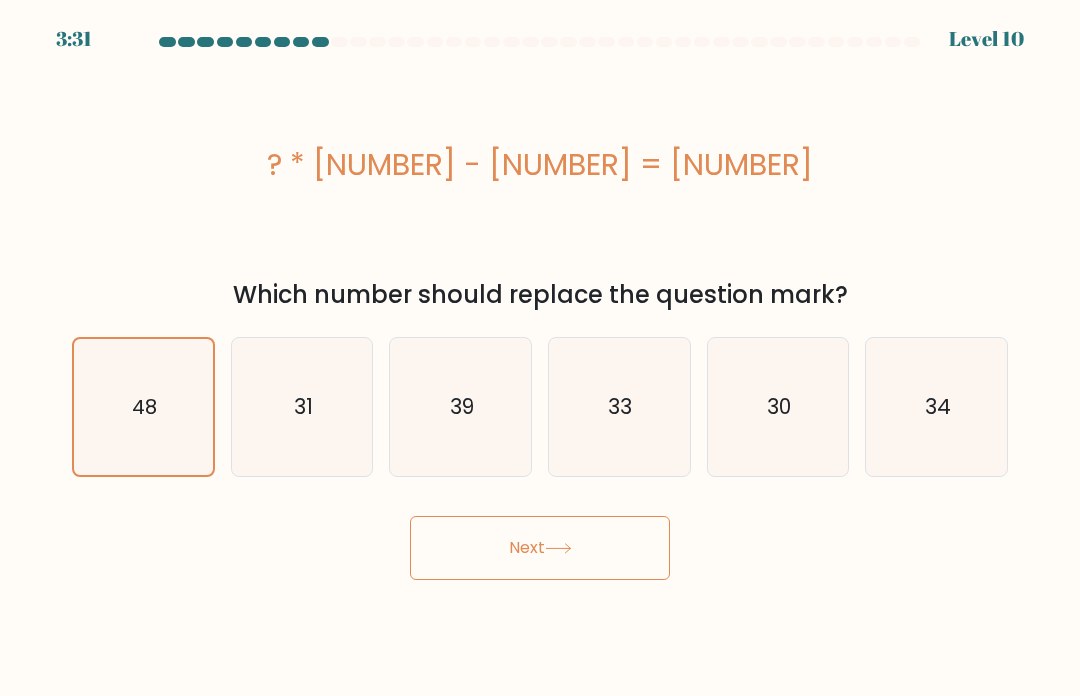 click on "Next" at bounding box center (540, 548) 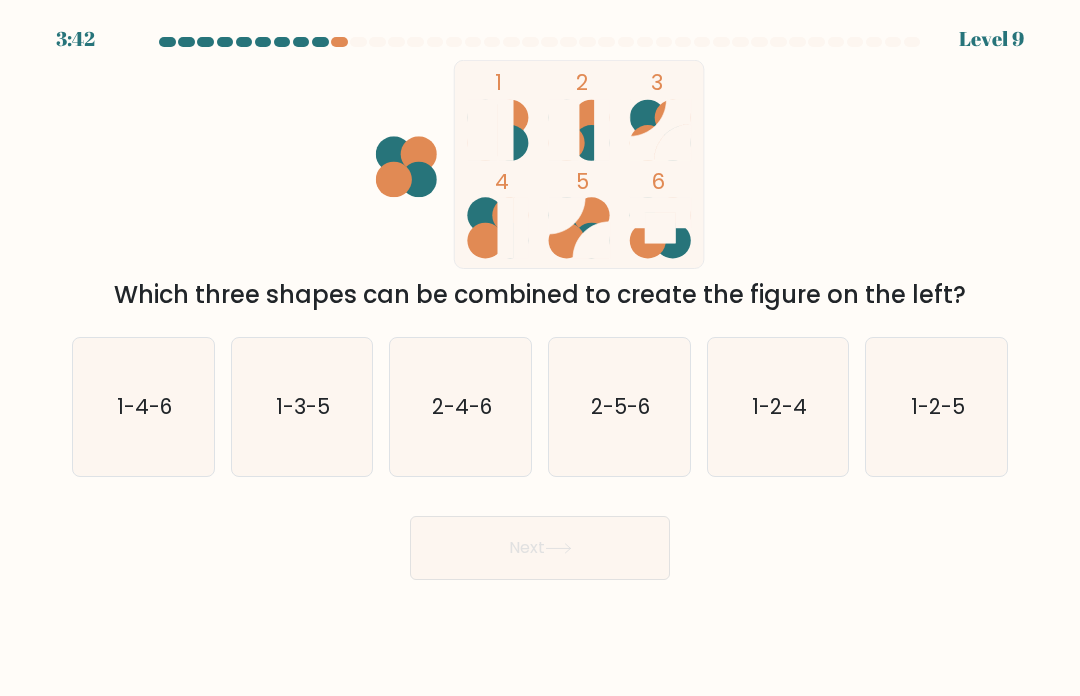 click on "1-2-4" at bounding box center (778, 407) 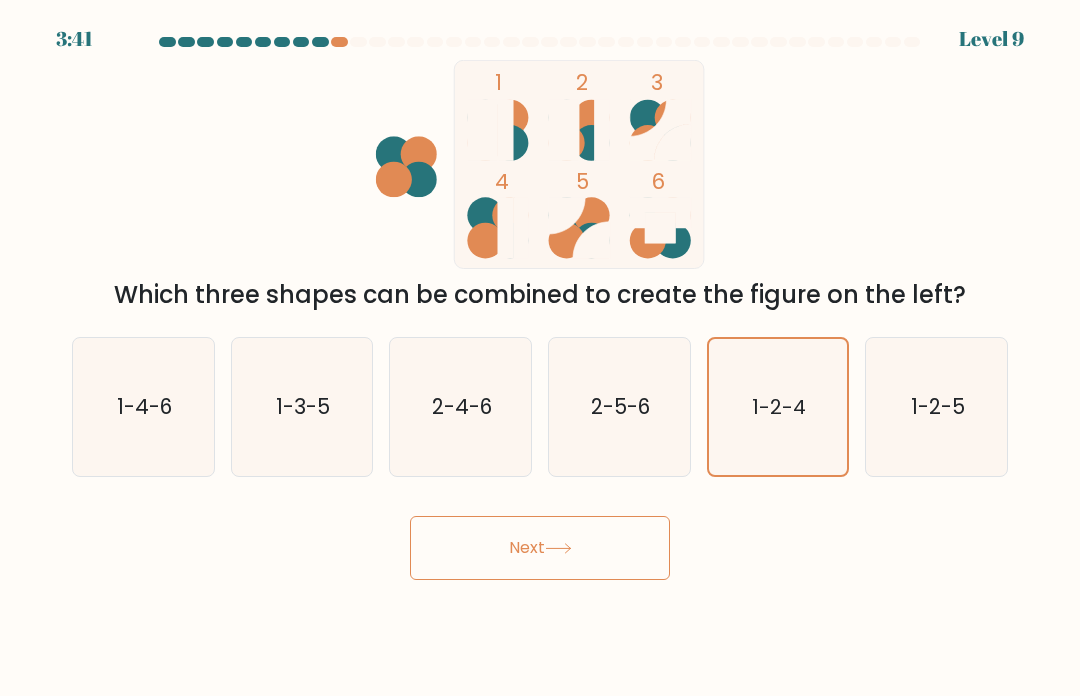 click on "Next" at bounding box center (540, 548) 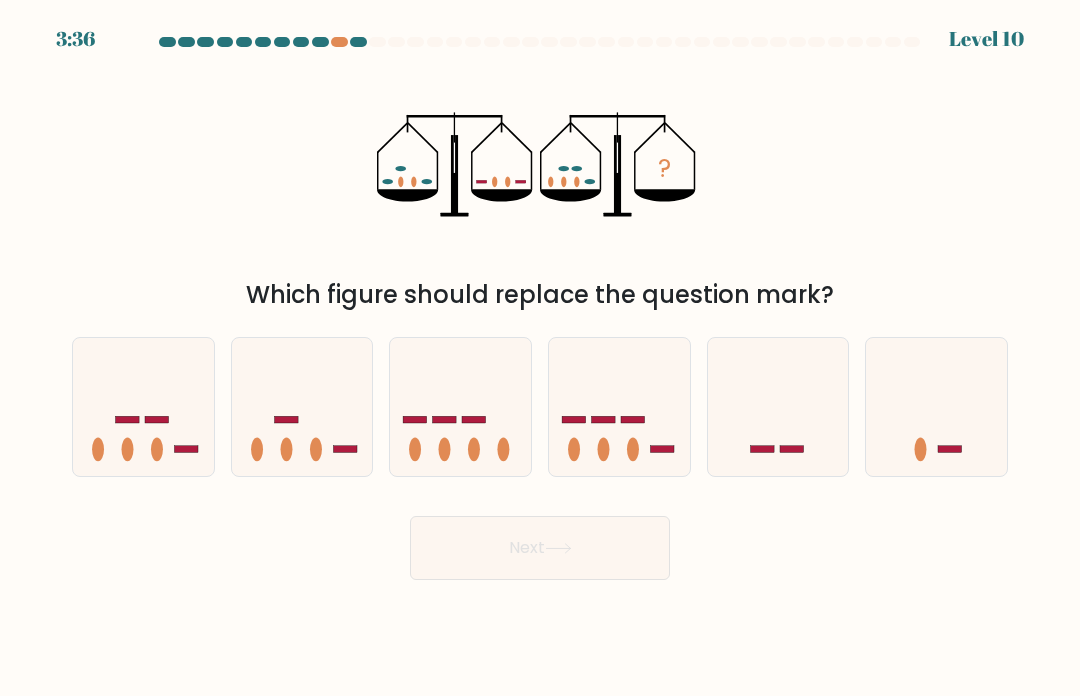 click at bounding box center [302, 407] 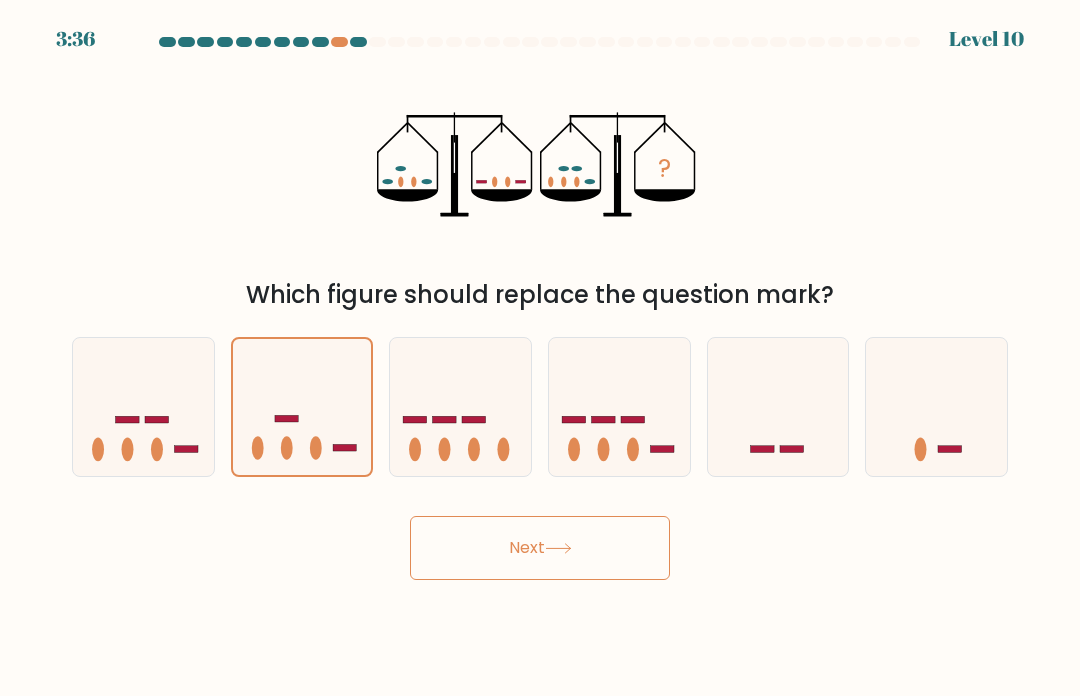 click on "Next" at bounding box center (540, 548) 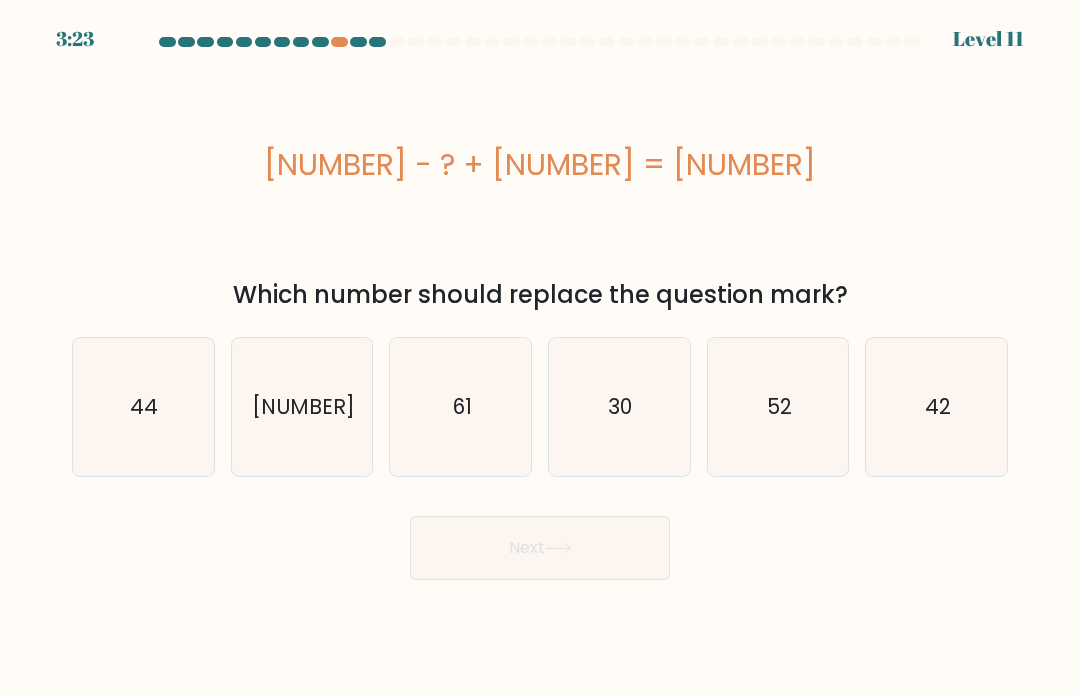 click on "44" at bounding box center [143, 407] 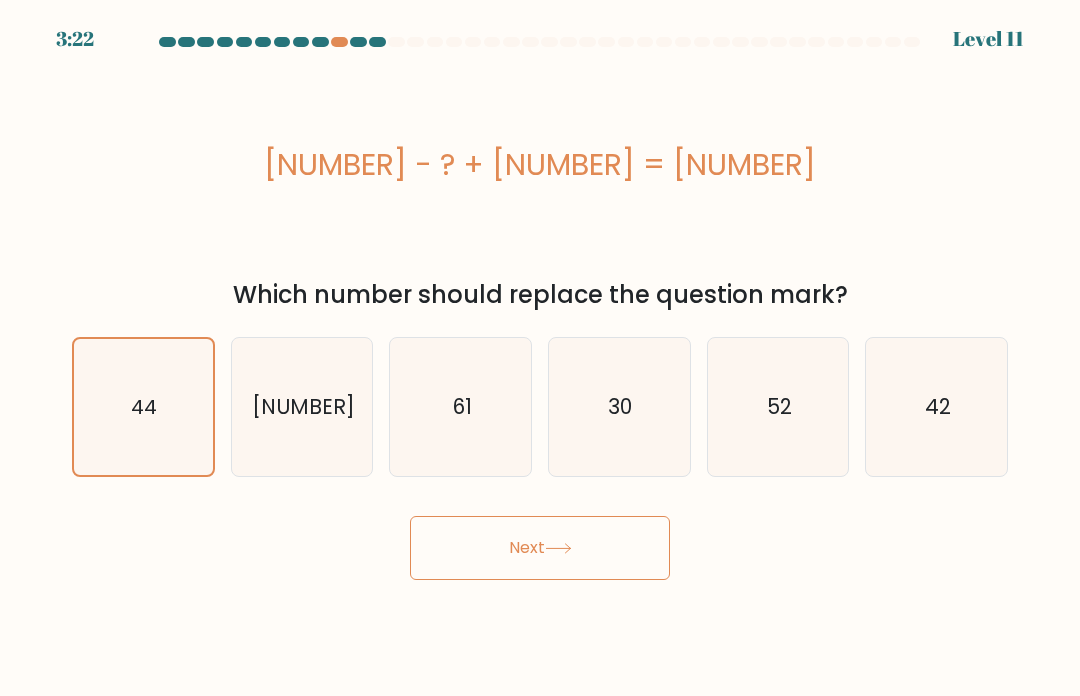 click on "Next" at bounding box center [540, 548] 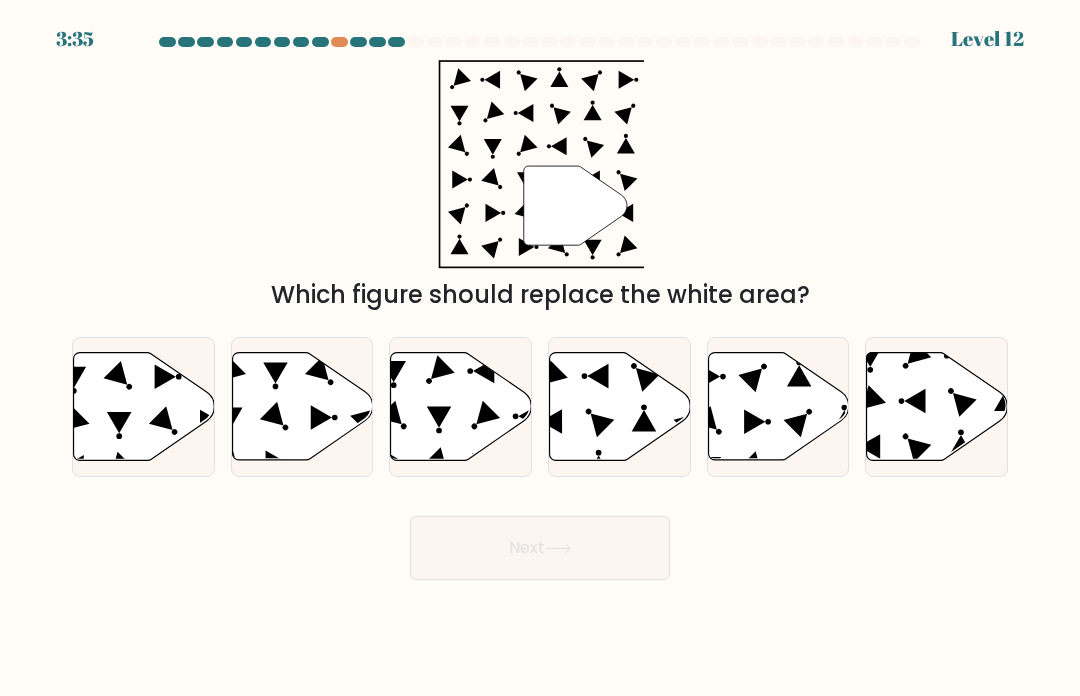 click at bounding box center (461, 406) 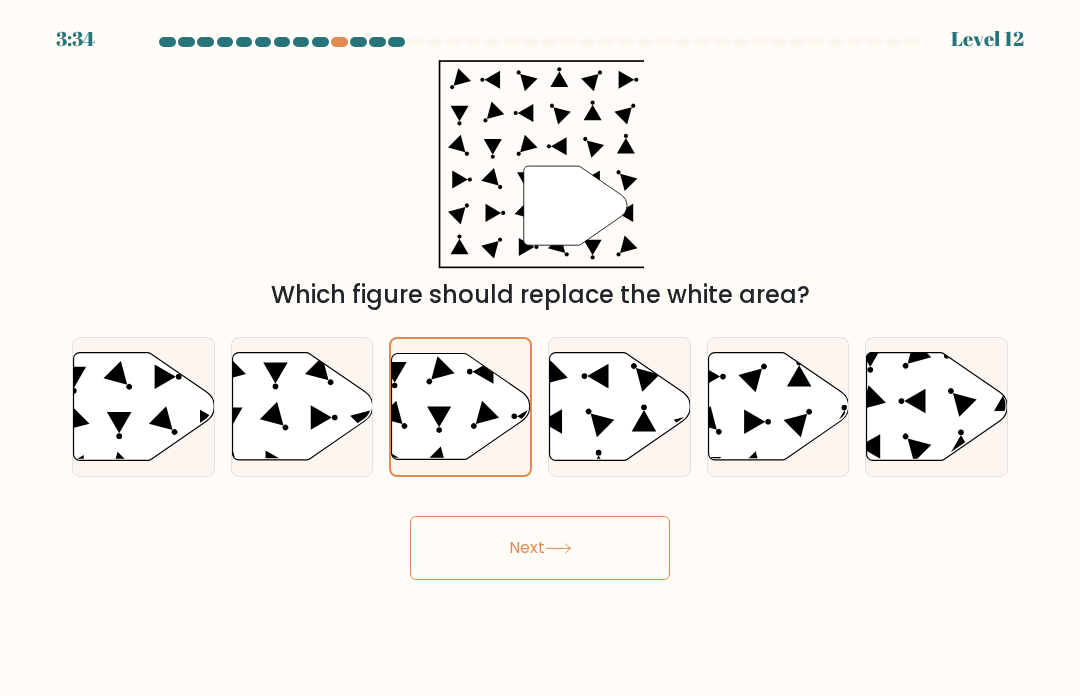 click on "Next" at bounding box center [540, 548] 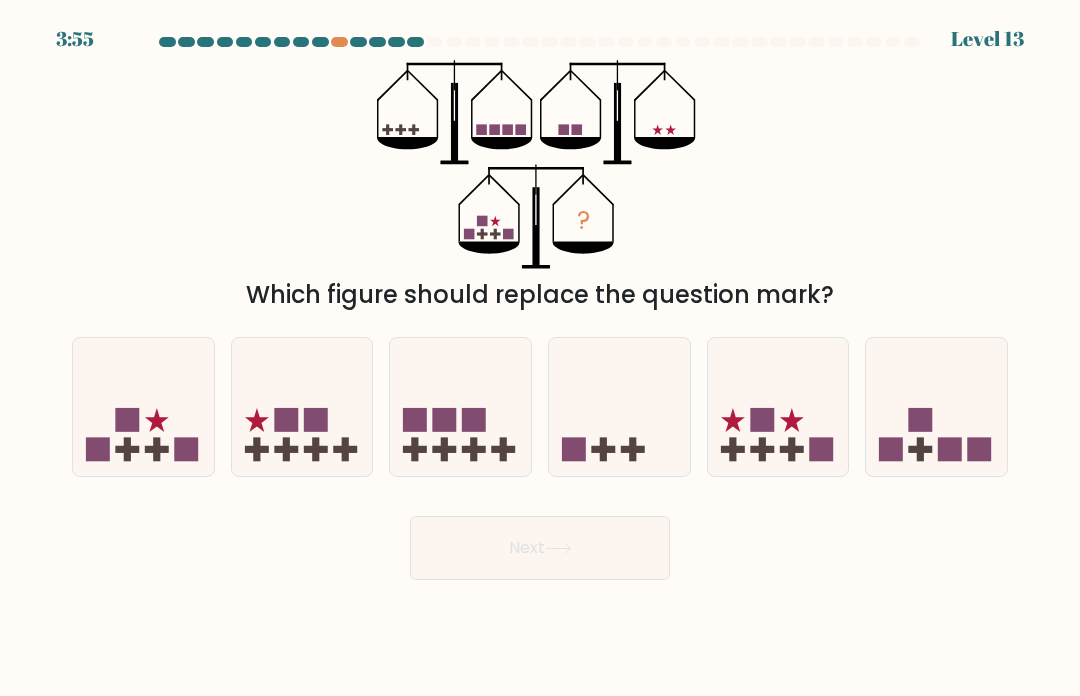 click at bounding box center (619, 407) 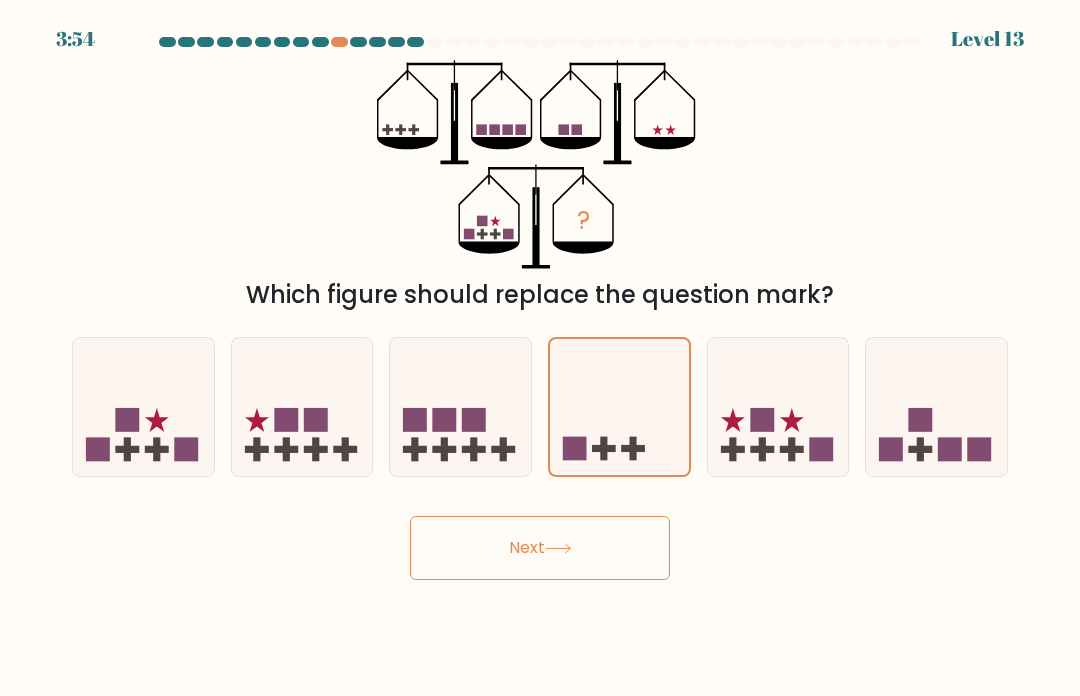 click on "Next" at bounding box center (540, 548) 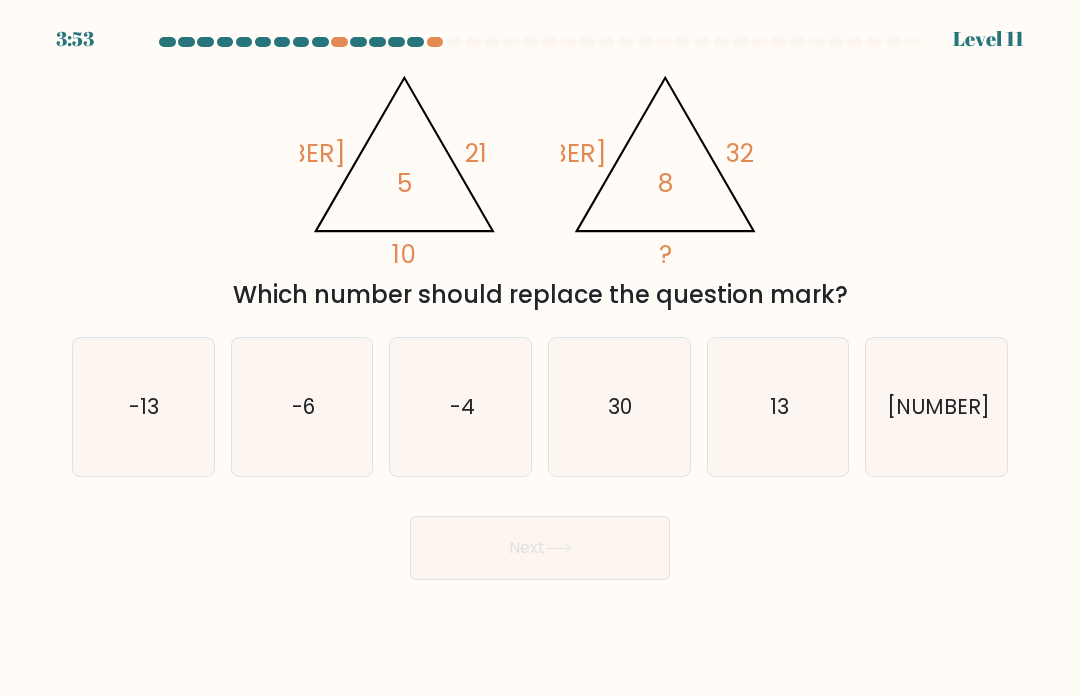 click on "13" at bounding box center (778, 407) 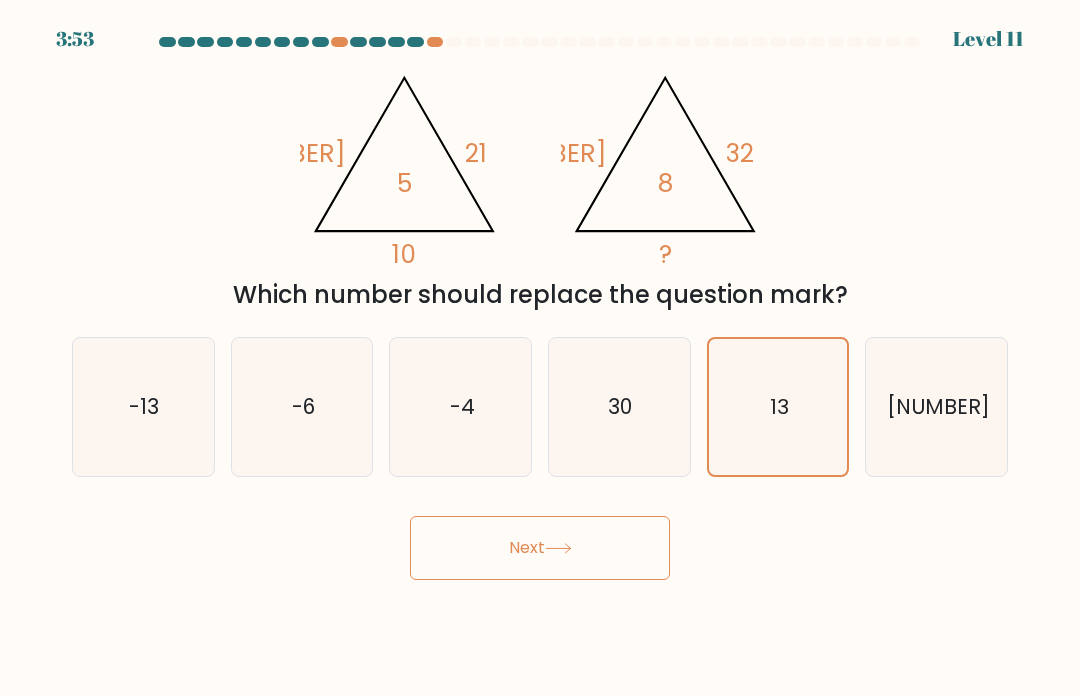 click on "Next" at bounding box center [540, 548] 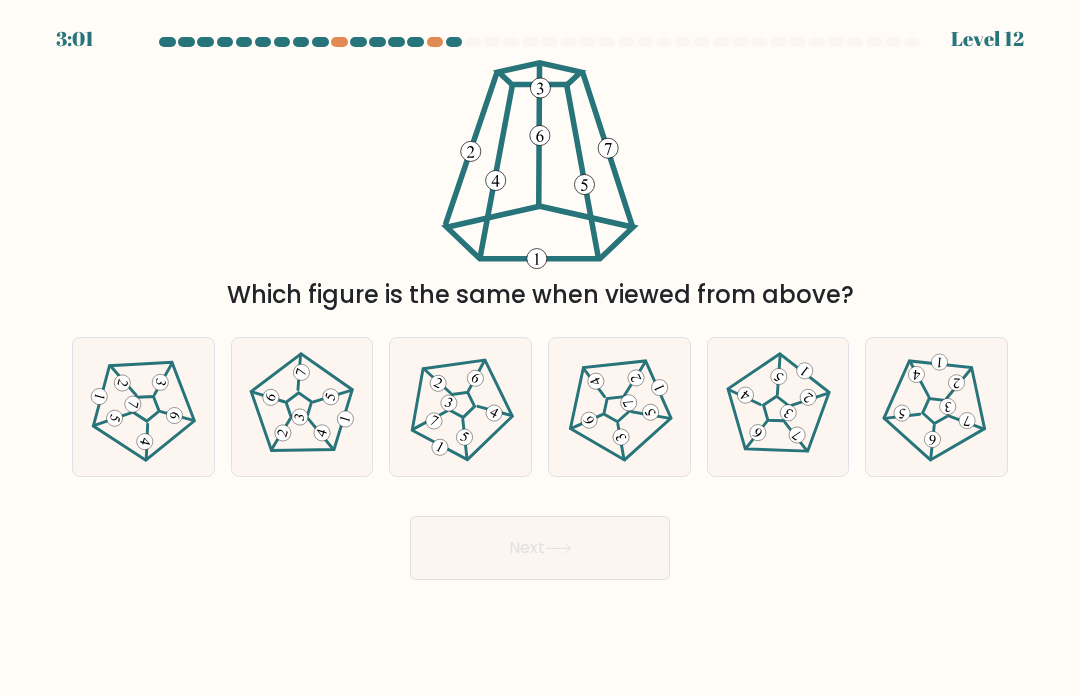 click at bounding box center (450, 403) 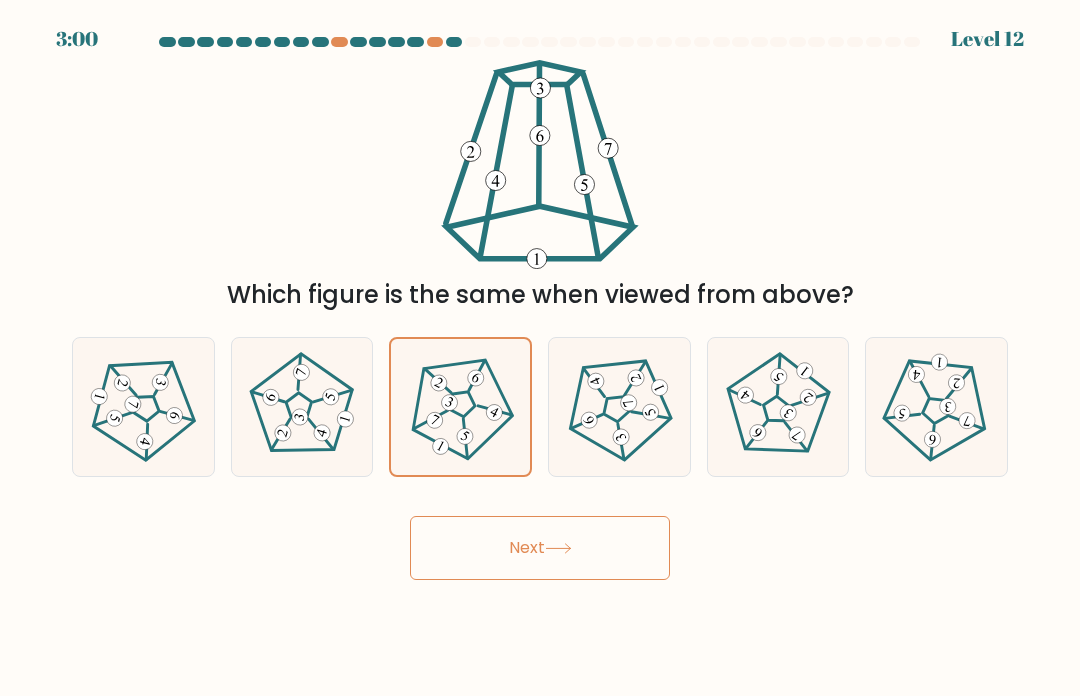 click on "Next" at bounding box center [540, 548] 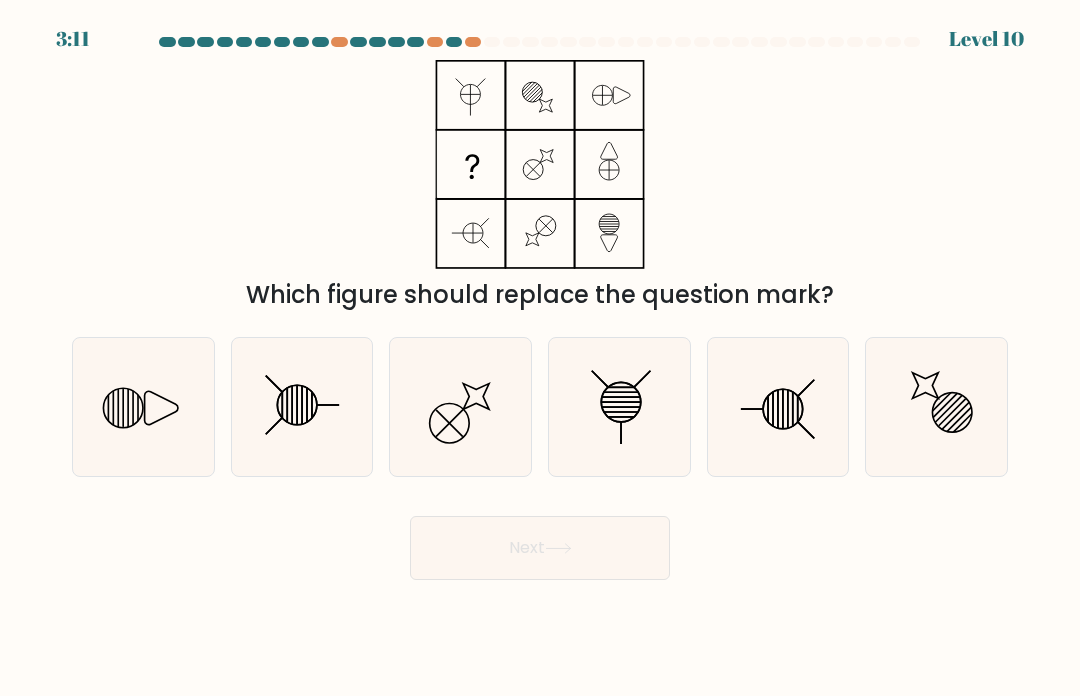 click at bounding box center [302, 407] 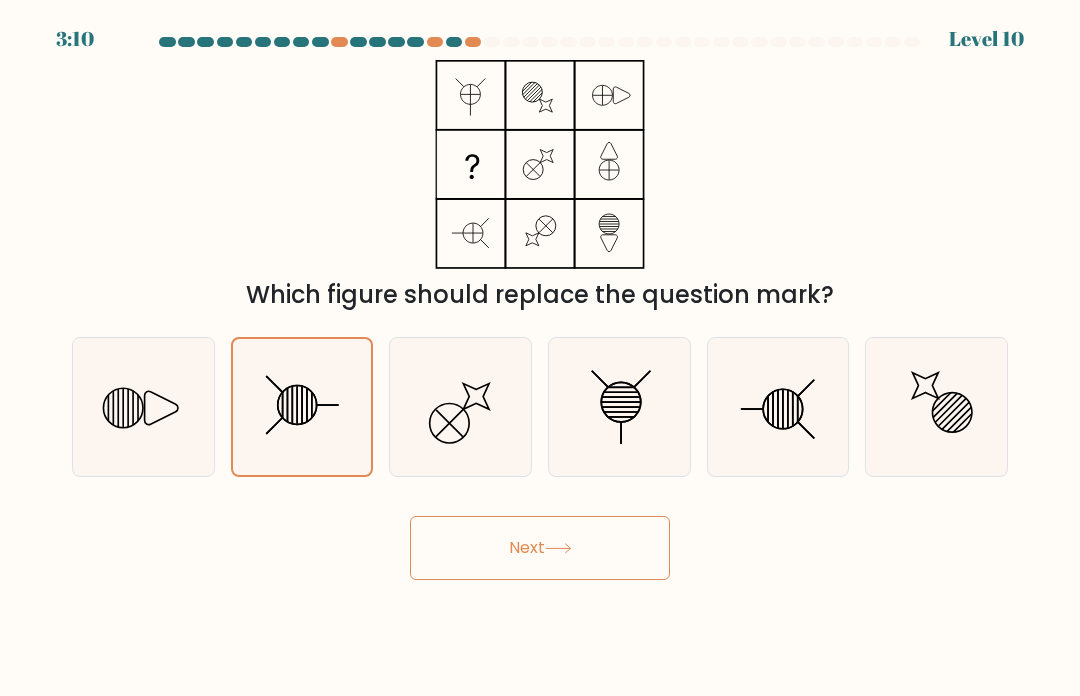 click on "Next" at bounding box center [540, 548] 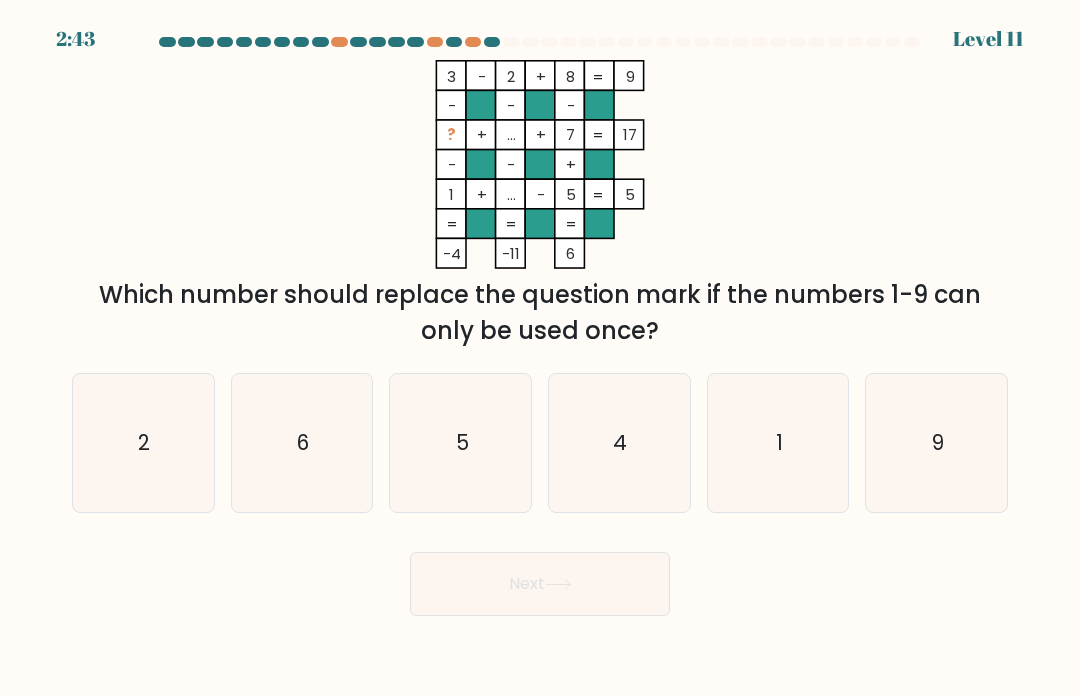 click on "5" at bounding box center [461, 443] 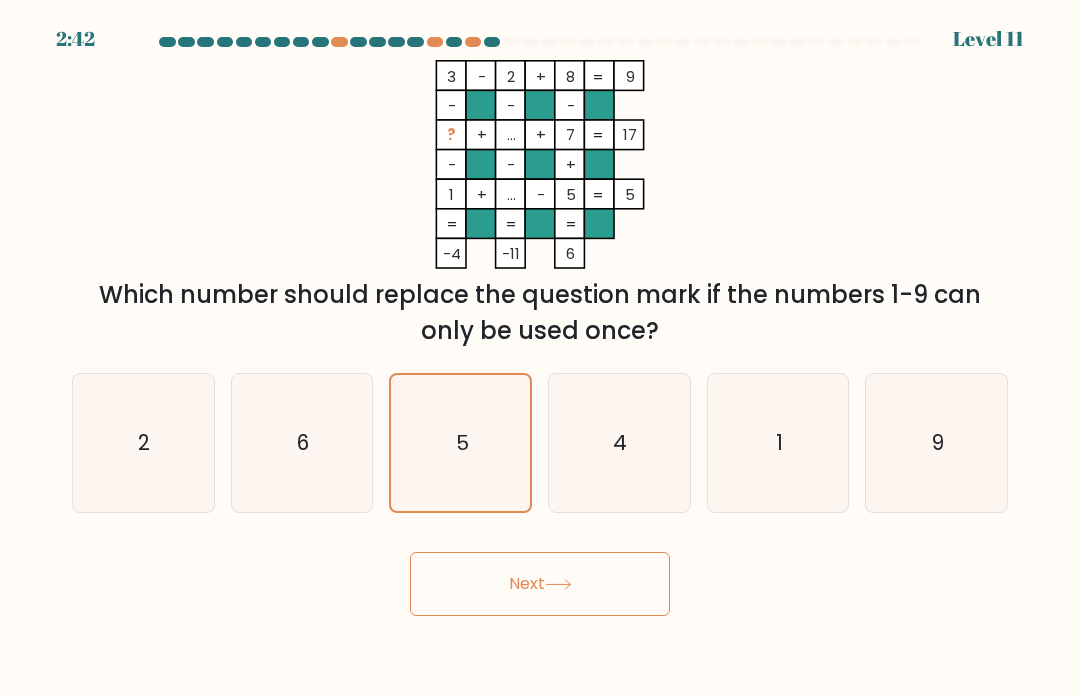 click on "Next" at bounding box center [540, 584] 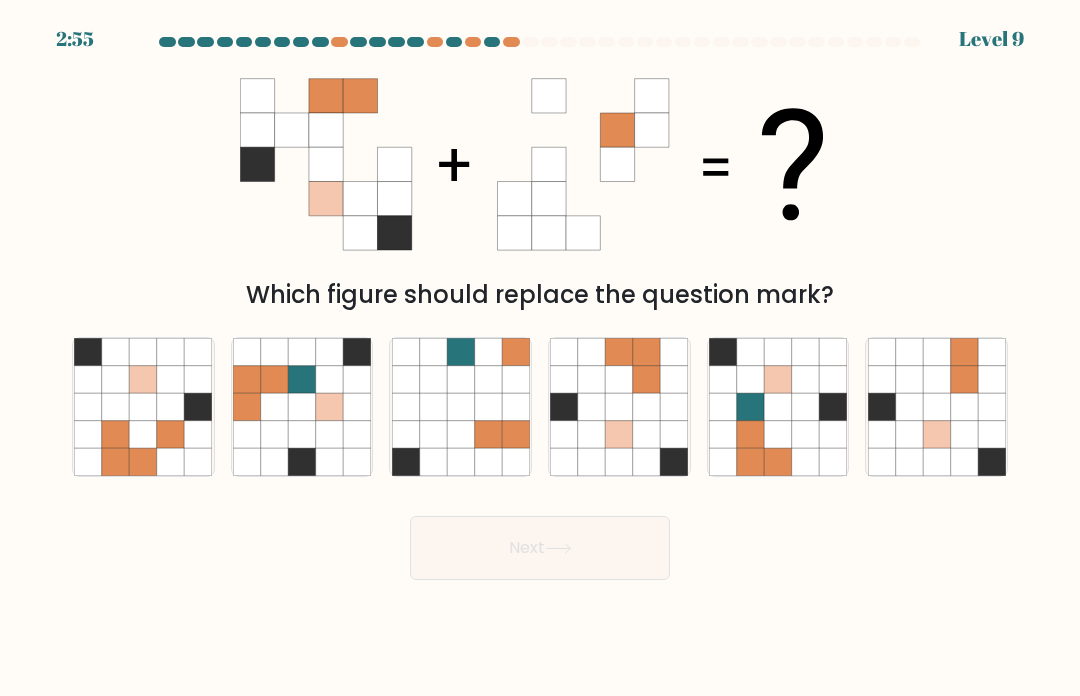 click on "Next" at bounding box center [540, 540] 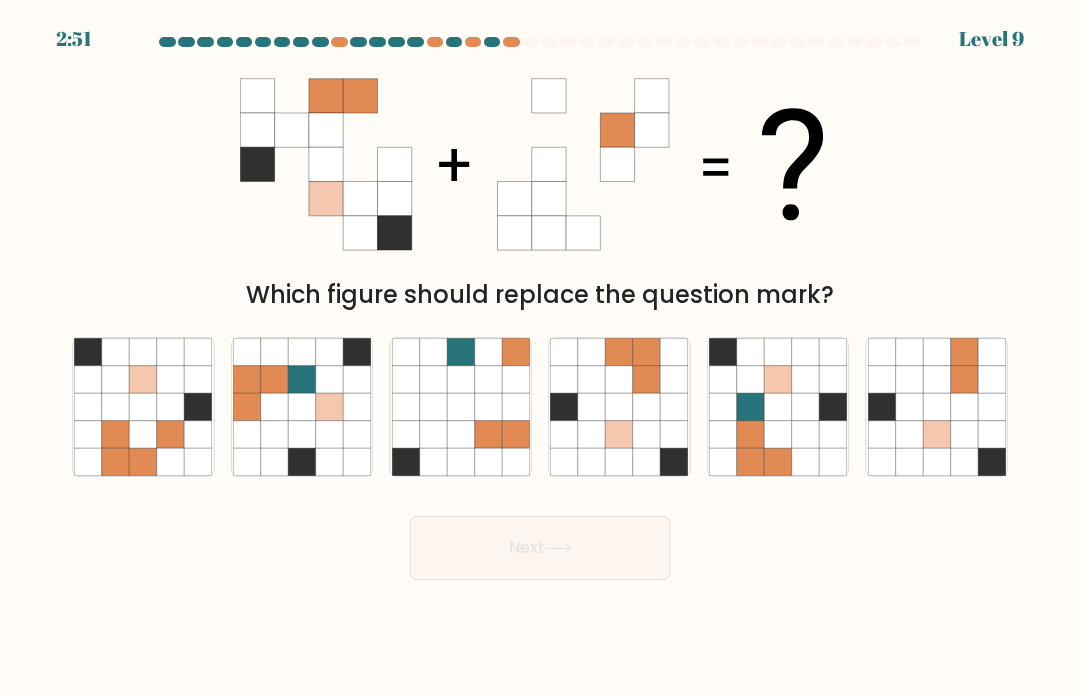 click at bounding box center (619, 379) 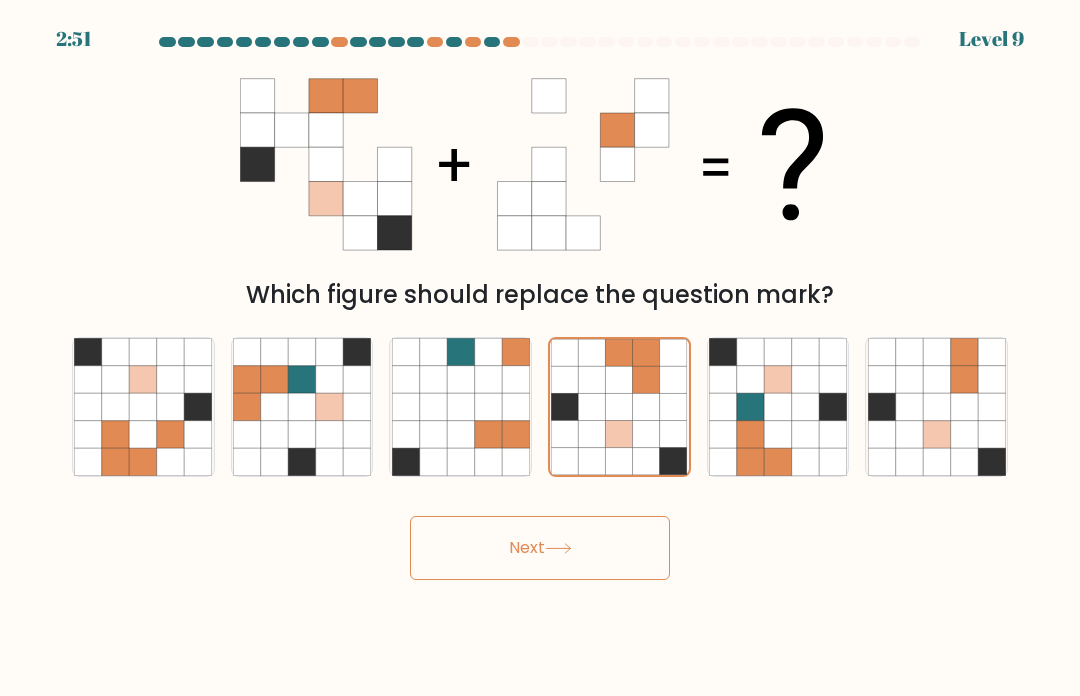click on "Next" at bounding box center (540, 548) 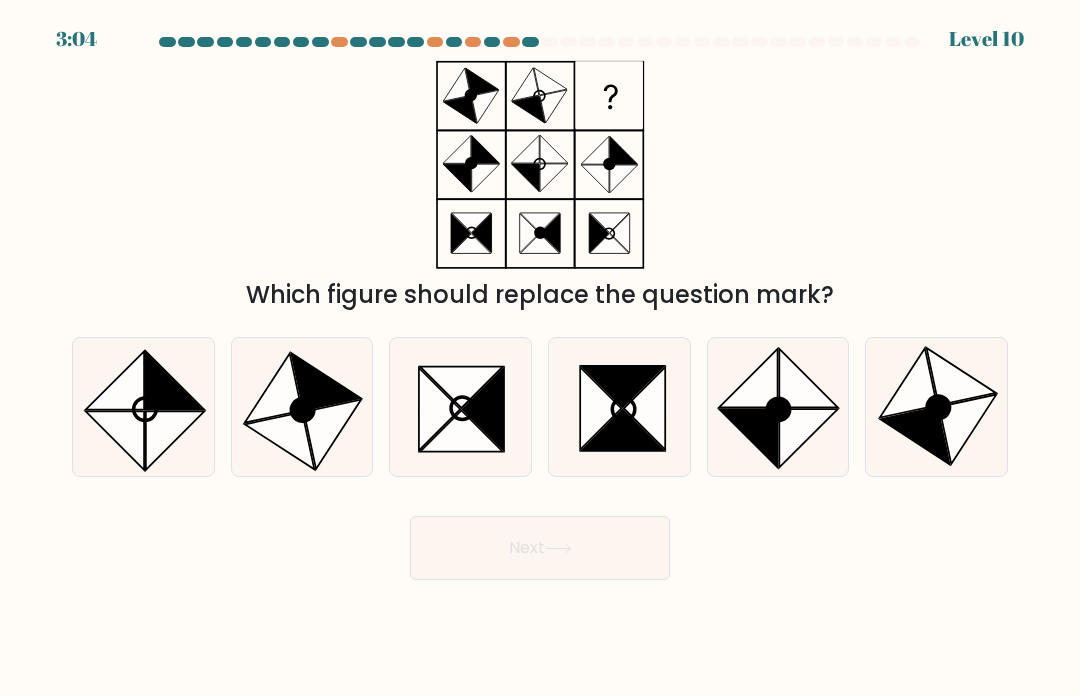 click at bounding box center [302, 410] 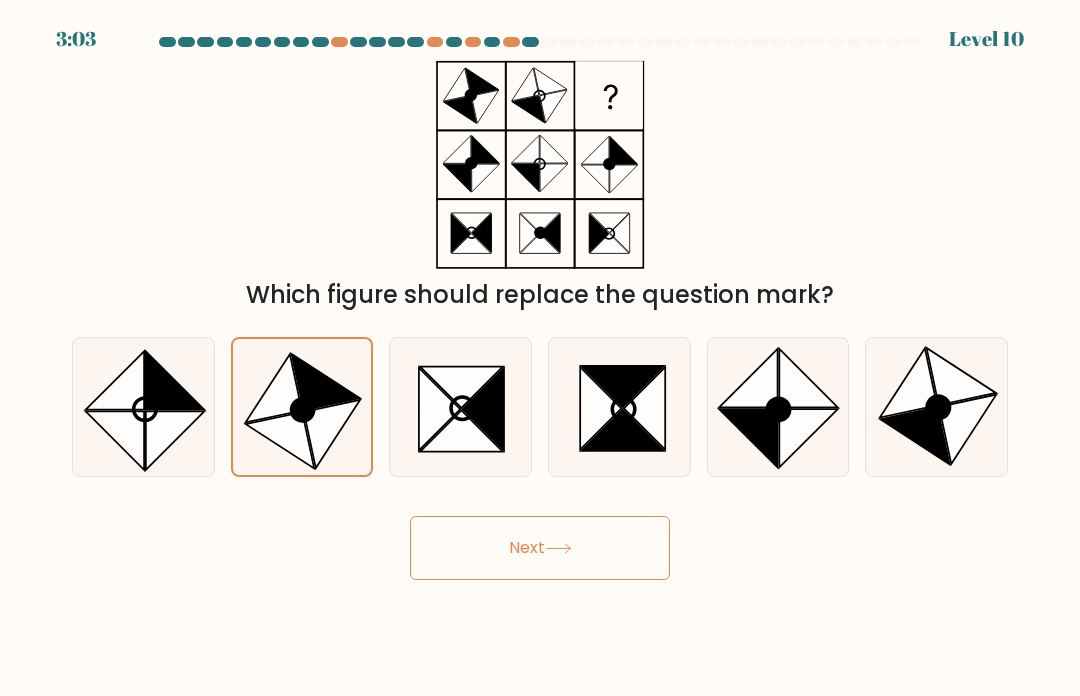 click on "Next" at bounding box center [540, 548] 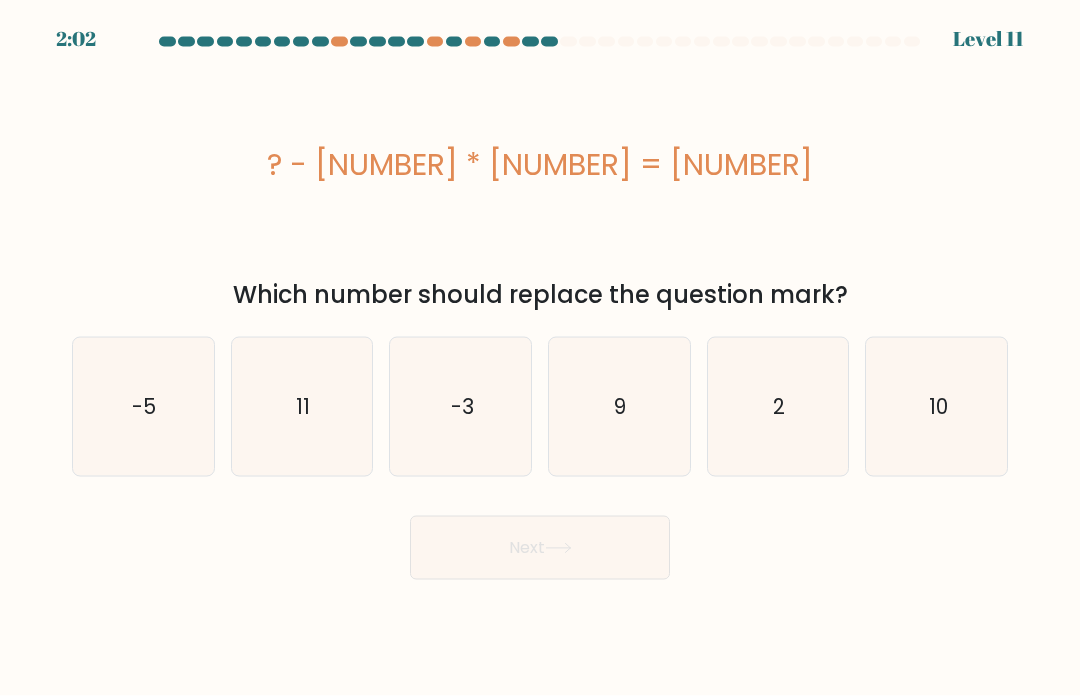 scroll, scrollTop: 4, scrollLeft: 0, axis: vertical 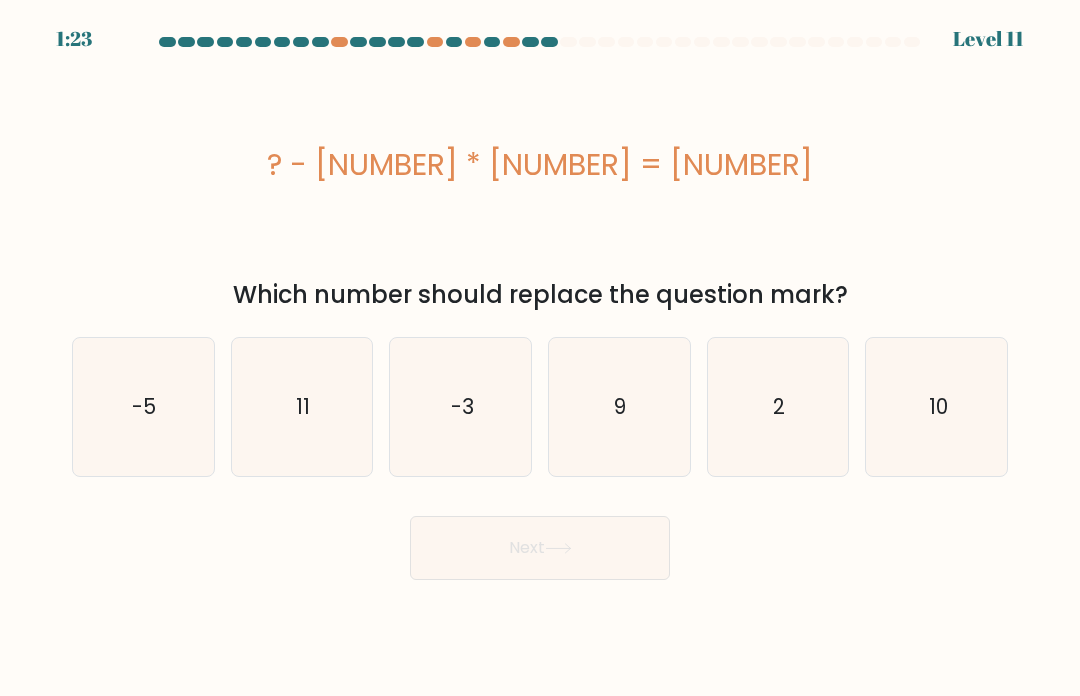 click on "-3" at bounding box center (461, 407) 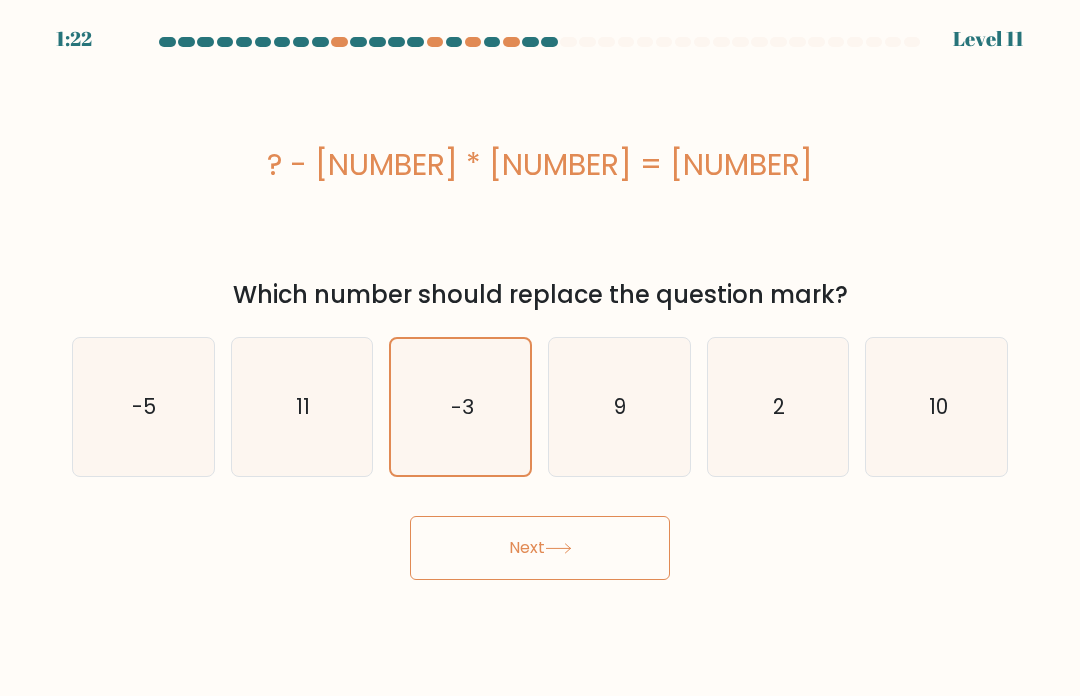 click on "Next" at bounding box center [540, 548] 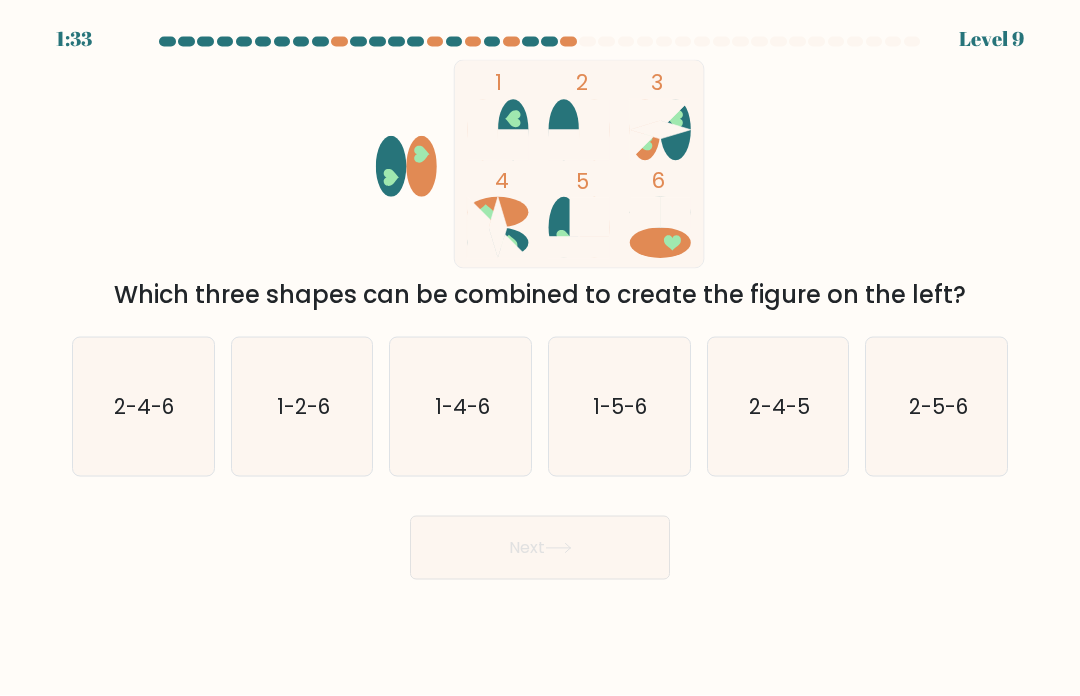 scroll, scrollTop: 4, scrollLeft: 0, axis: vertical 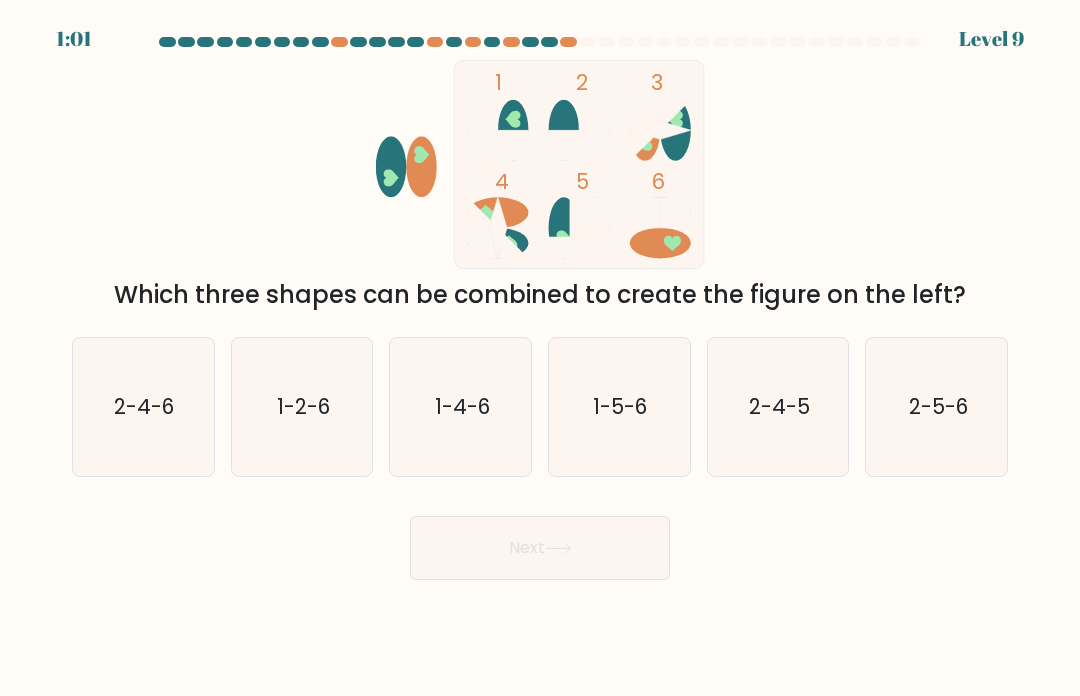 click on "1-2-6" at bounding box center [303, 406] 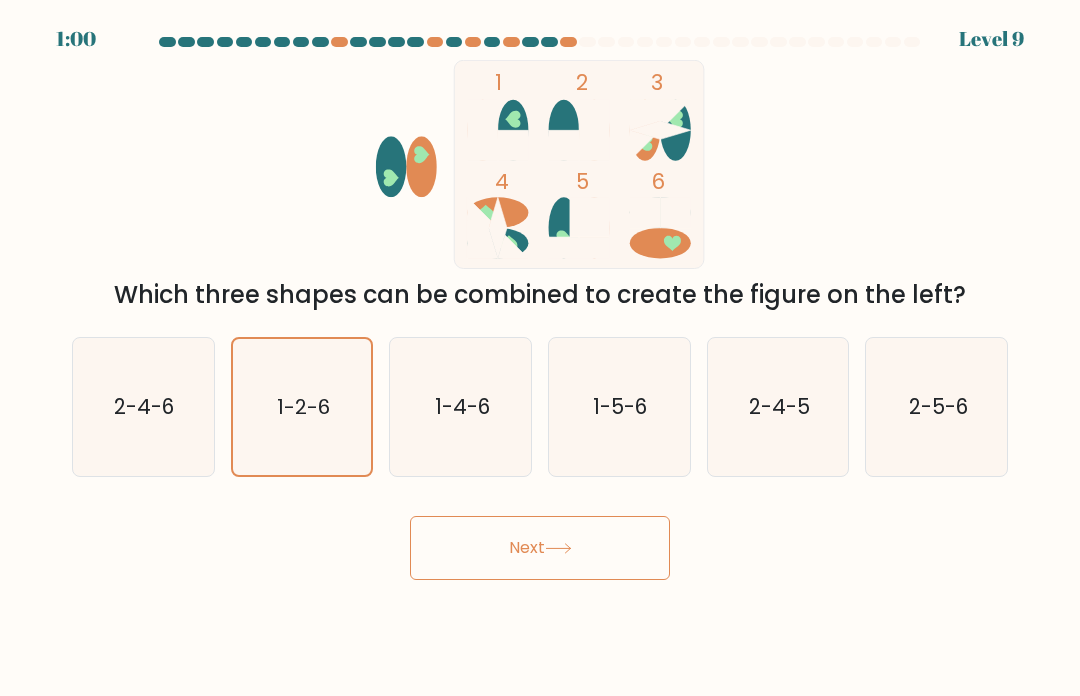 click on "Next" at bounding box center [540, 548] 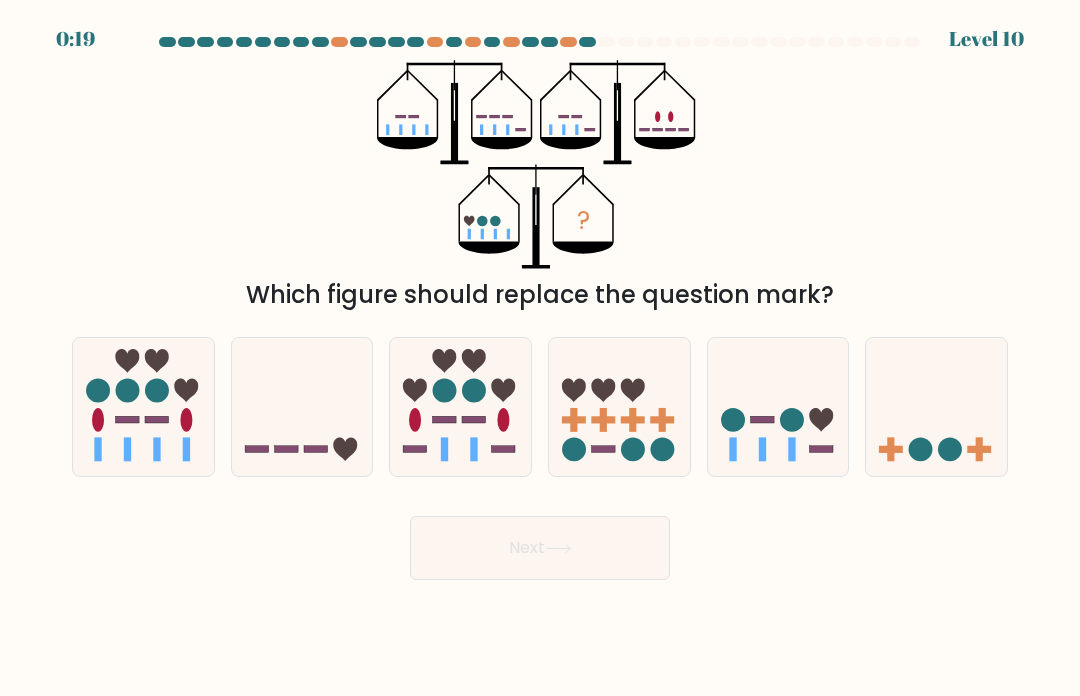 click at bounding box center (778, 407) 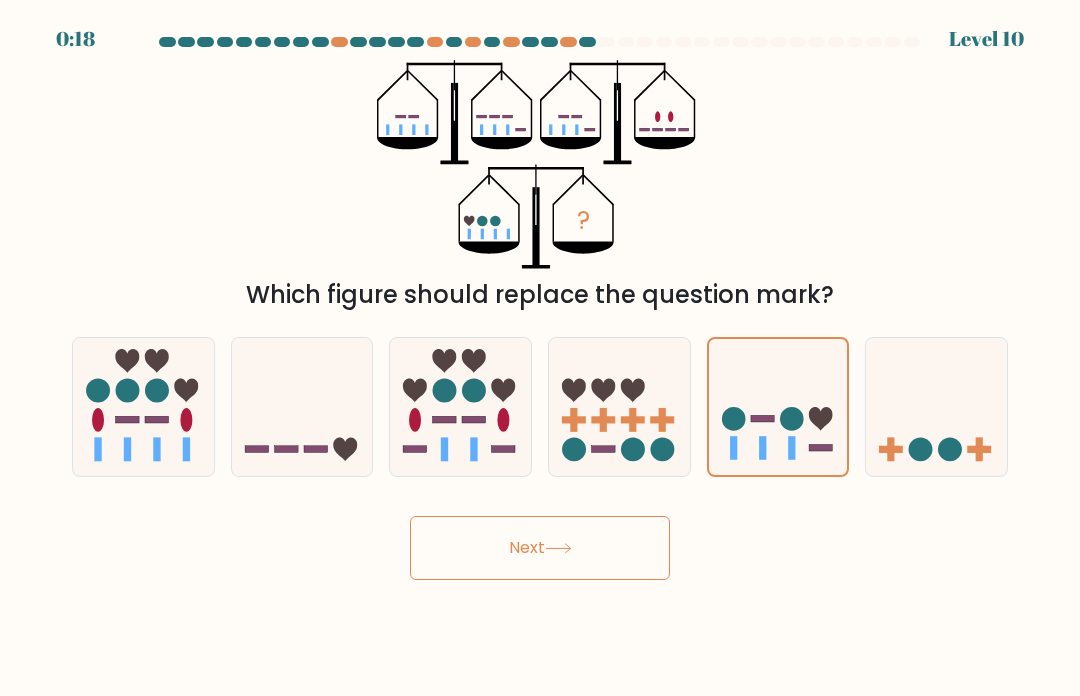 click on "Next" at bounding box center [540, 548] 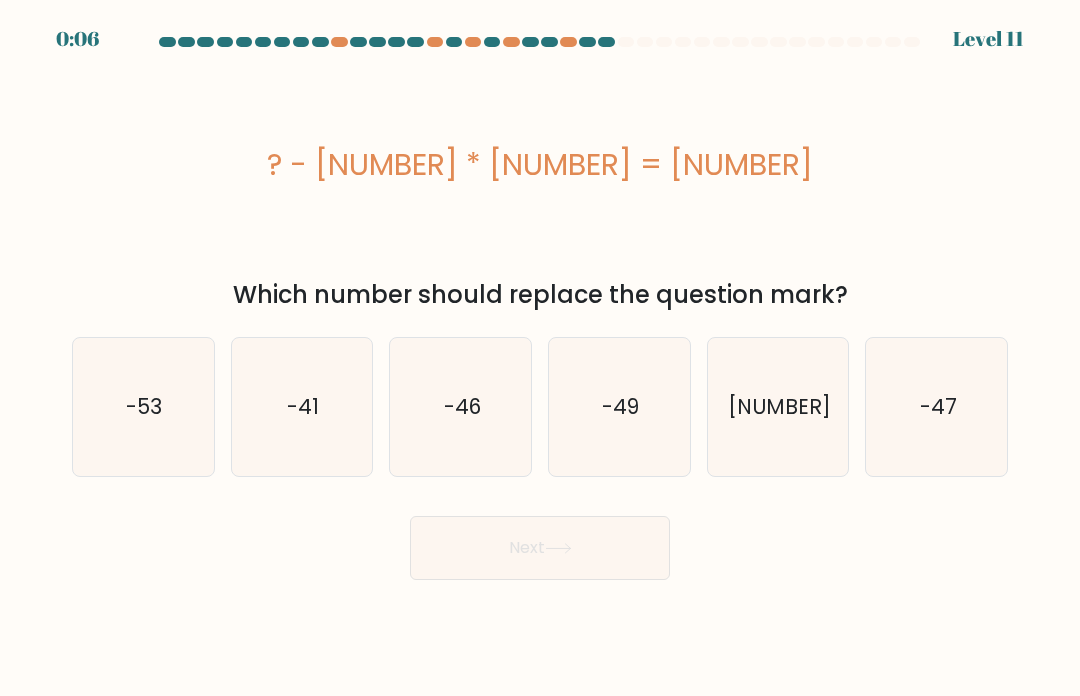 click on "-47" at bounding box center (937, 406) 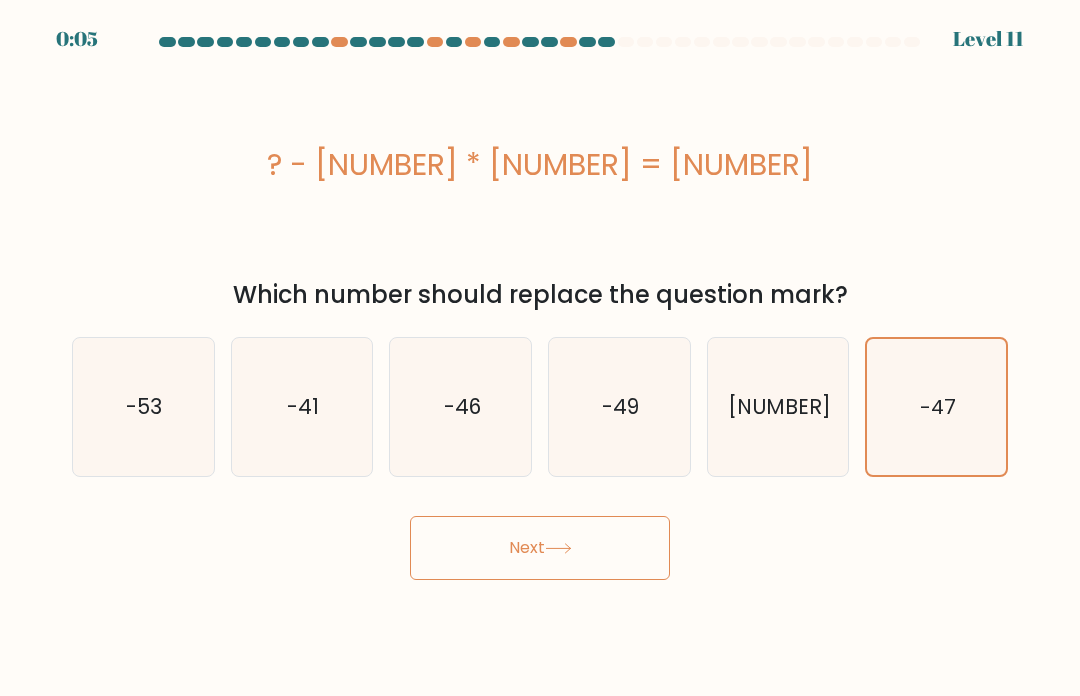 click on "Next" at bounding box center [540, 548] 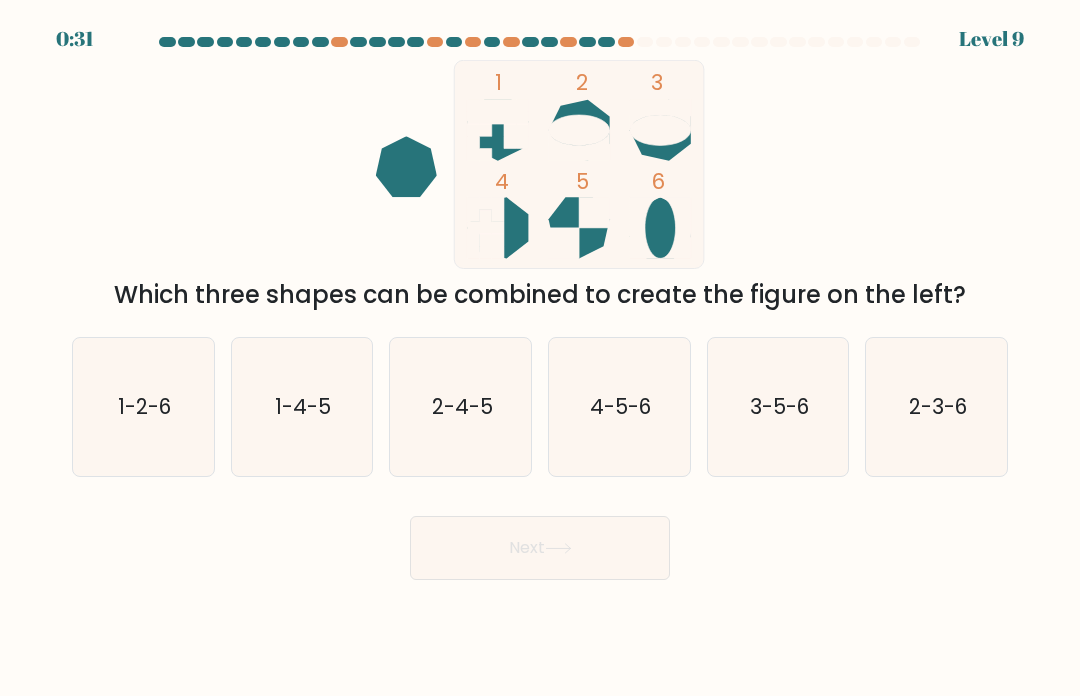 click on "2-3-6" at bounding box center (937, 407) 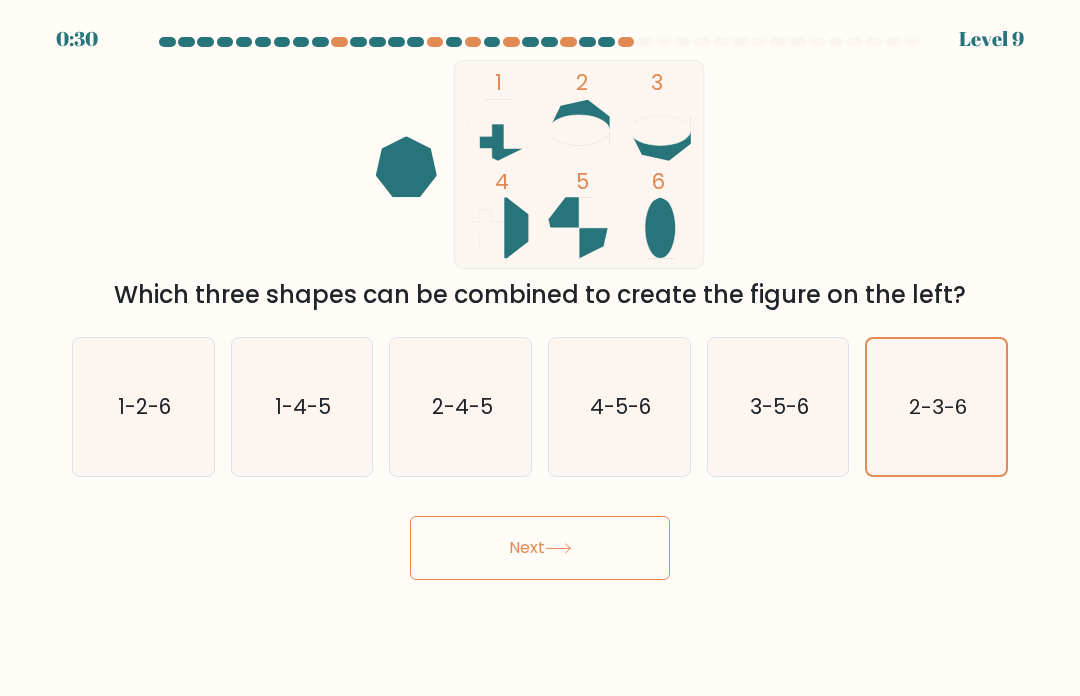 click on "Next" at bounding box center [540, 548] 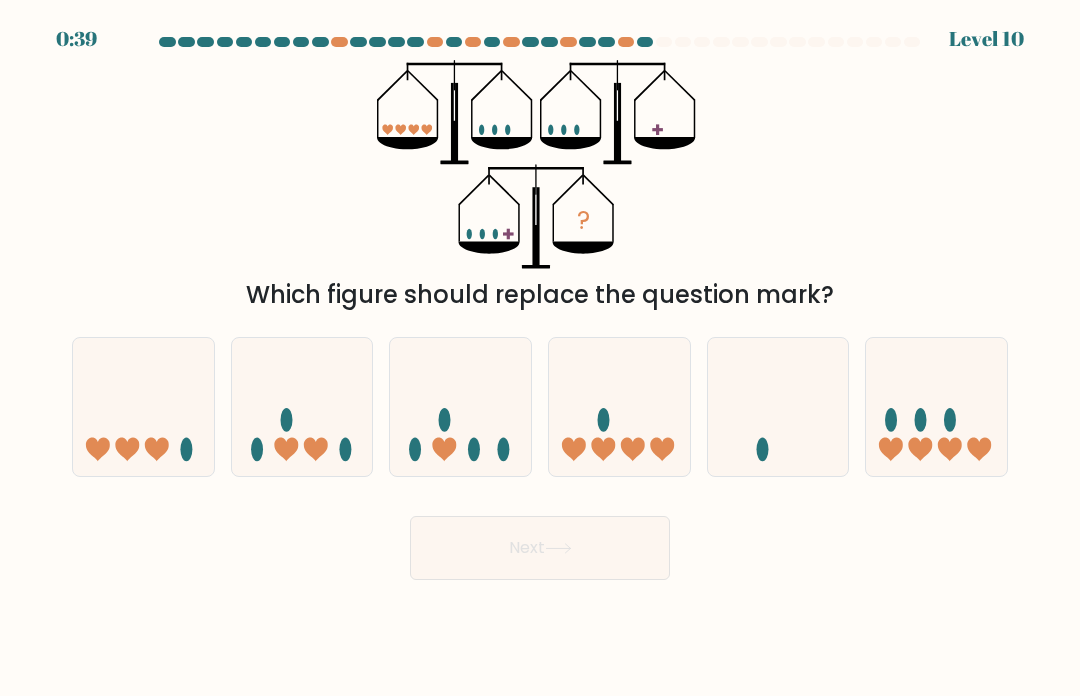 click at bounding box center (936, 407) 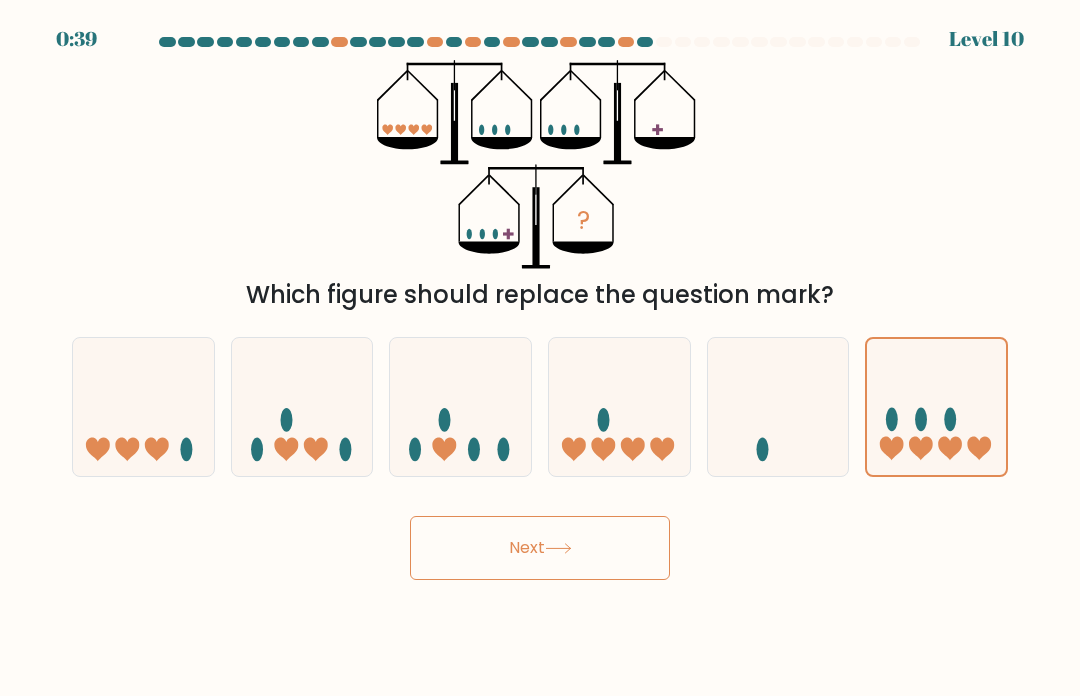 click on "Next" at bounding box center (540, 548) 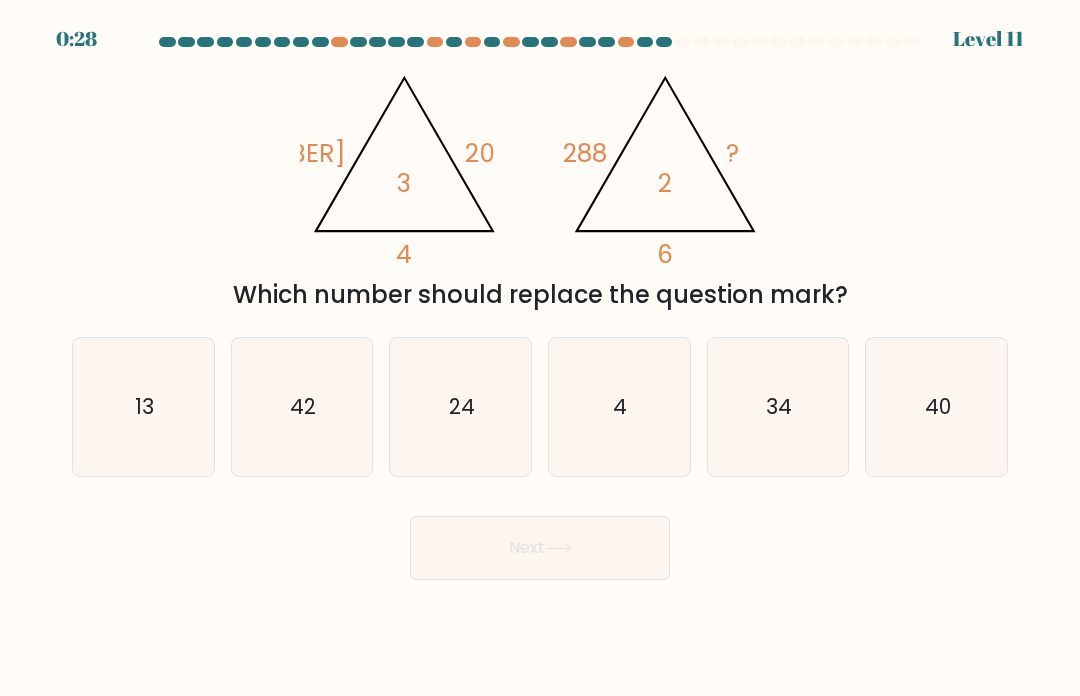 click on "24" at bounding box center (461, 407) 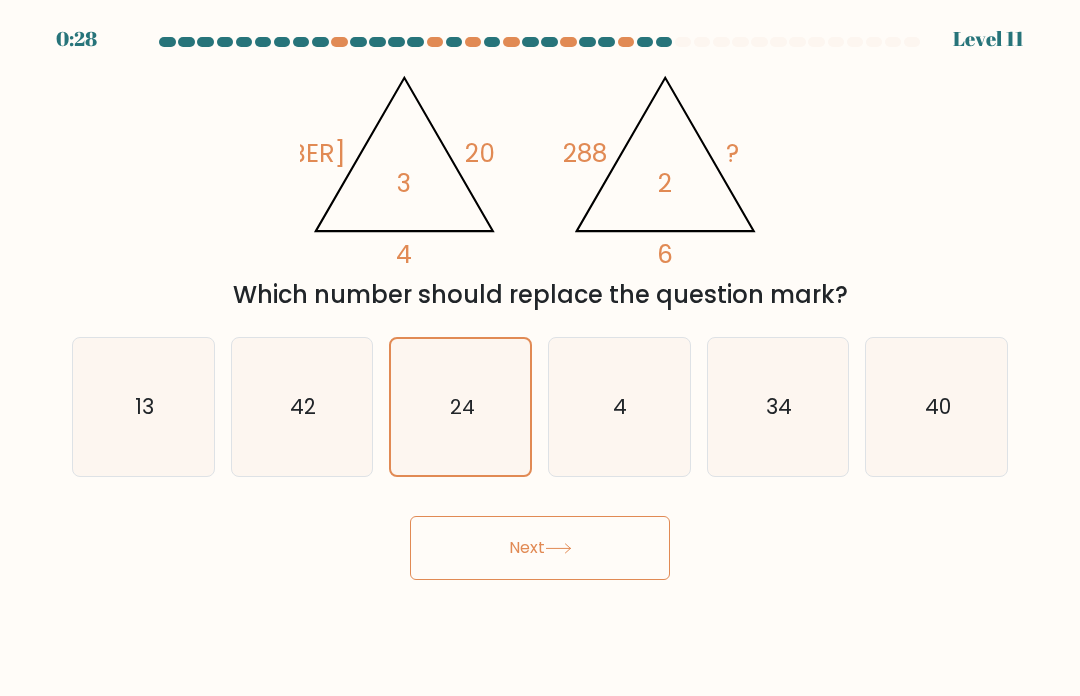 click on "Next" at bounding box center (540, 548) 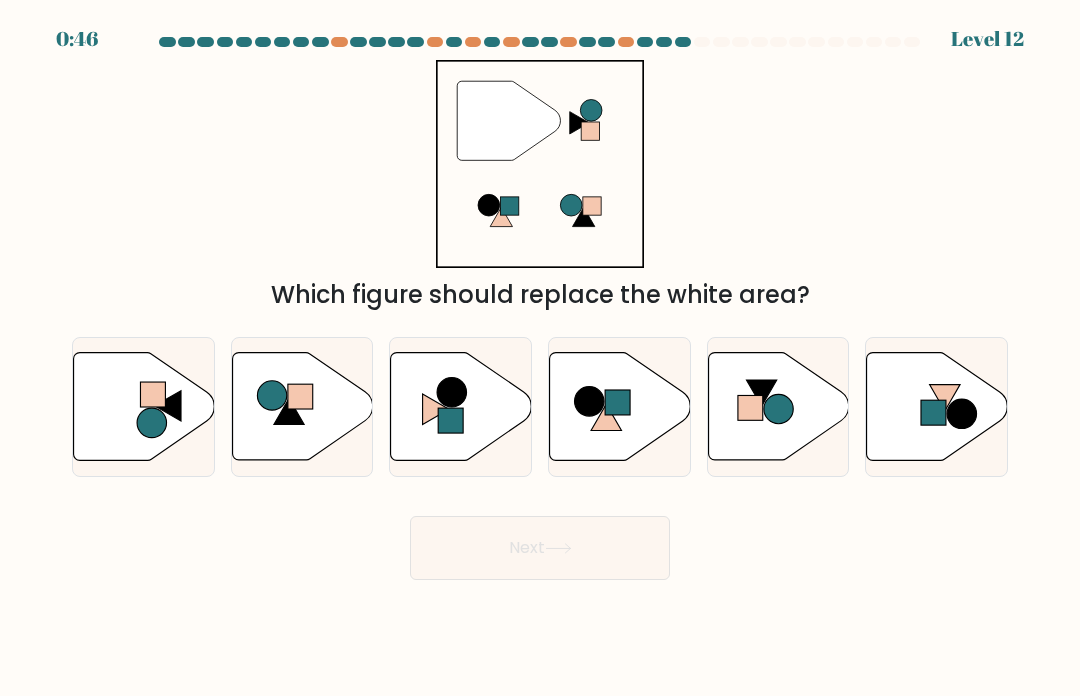 click at bounding box center (933, 412) 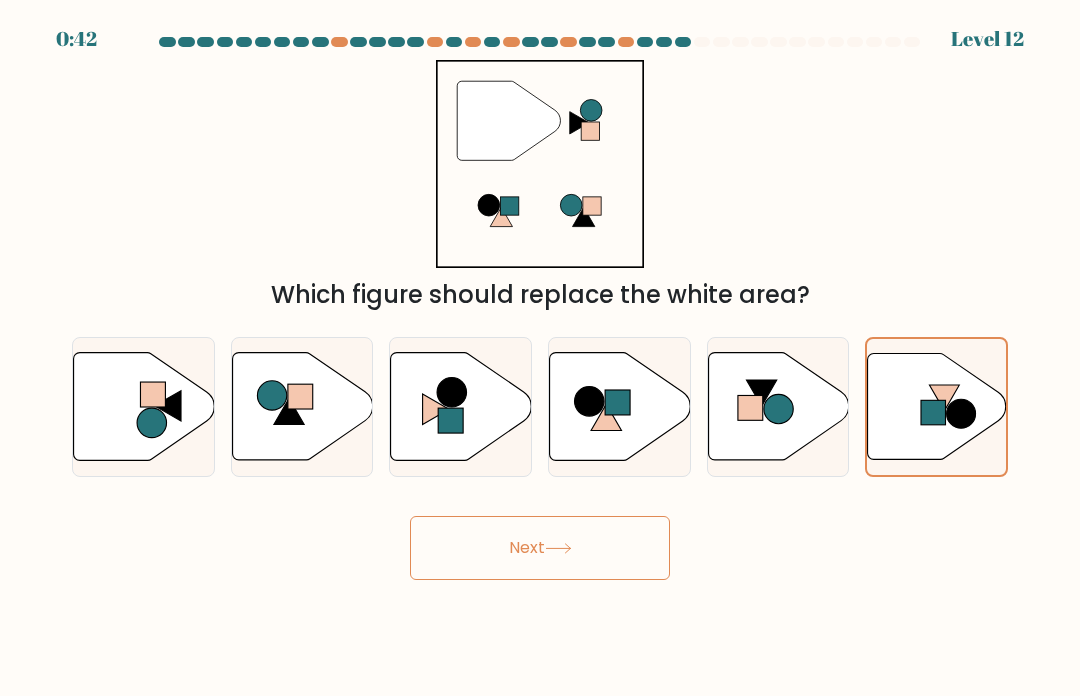 click at bounding box center (461, 406) 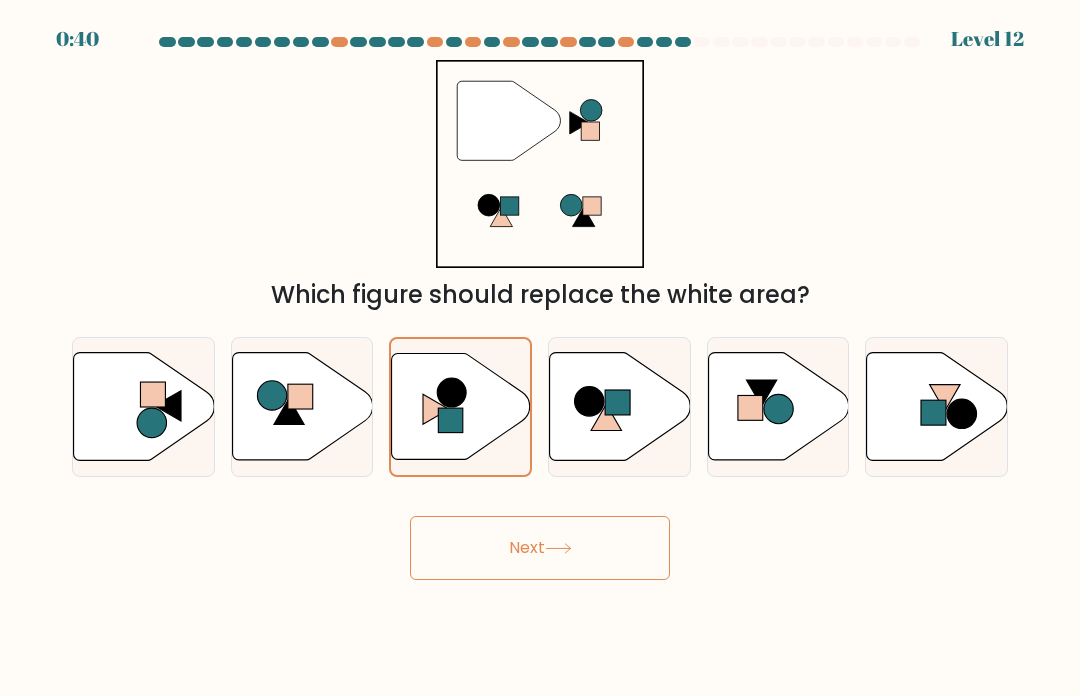 click on "Next" at bounding box center (540, 548) 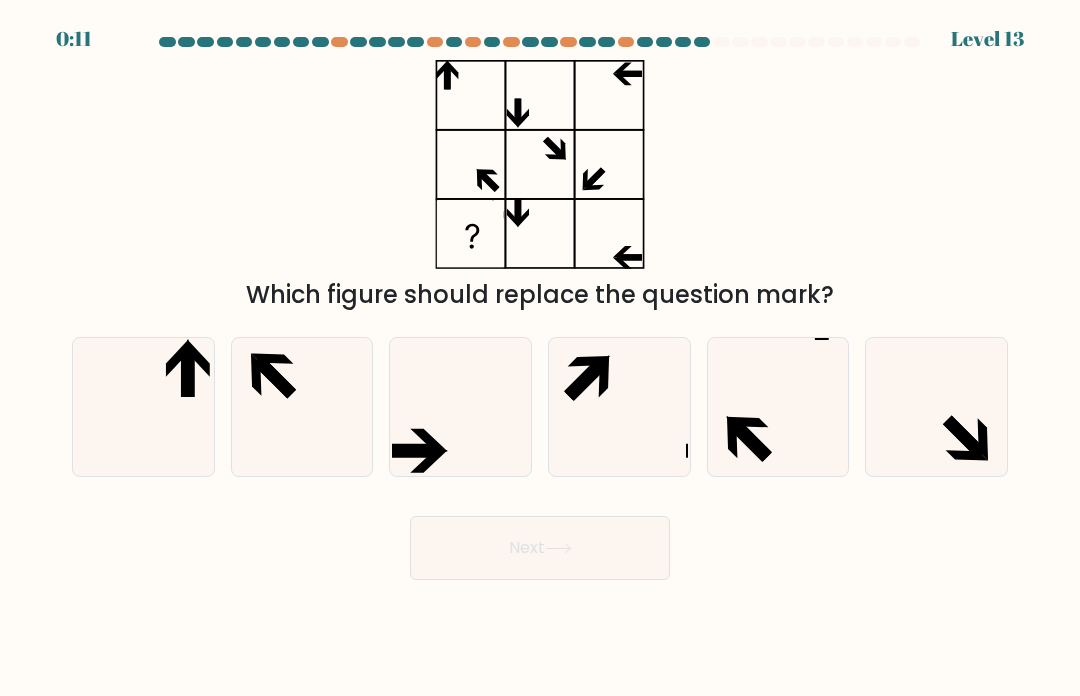 click at bounding box center [302, 407] 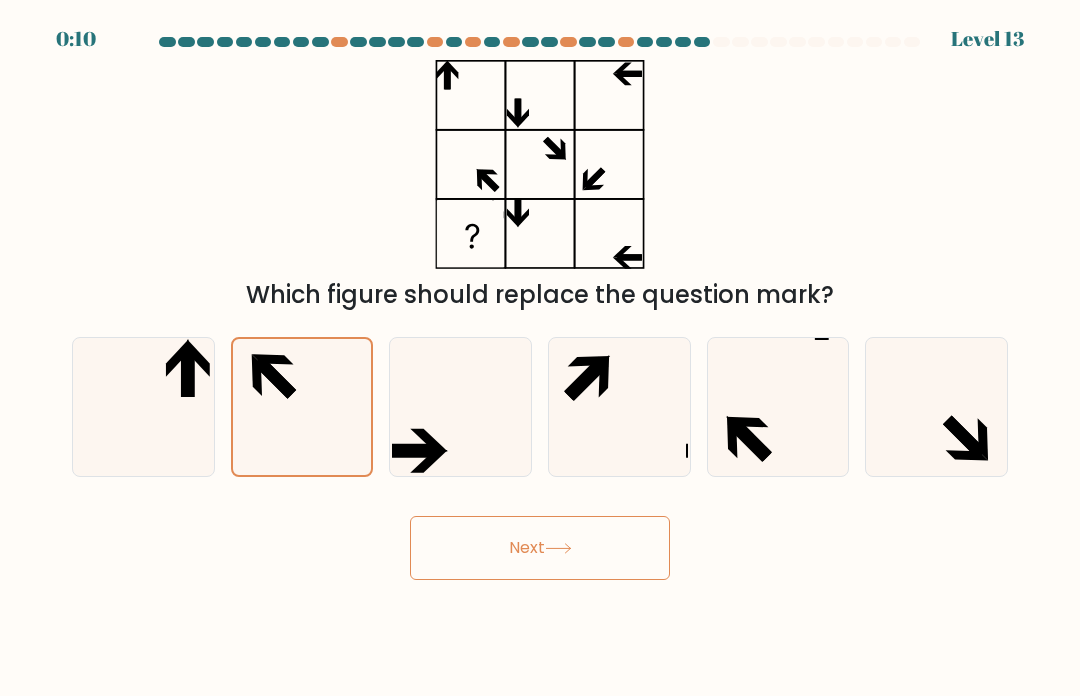 click on "Next" at bounding box center [540, 548] 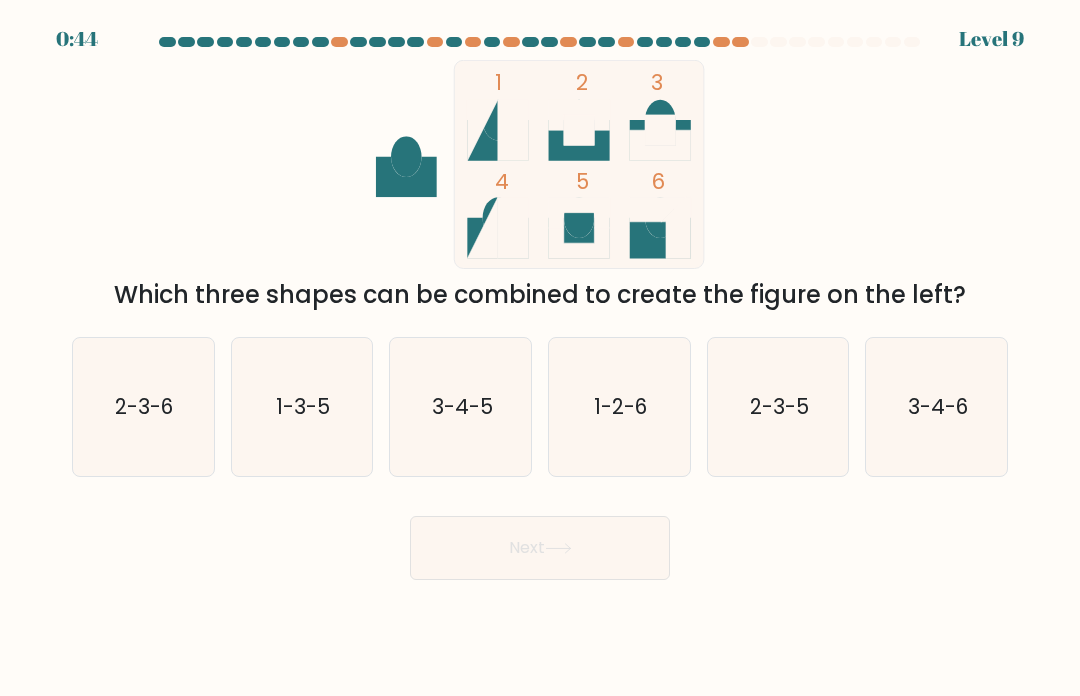 scroll, scrollTop: 0, scrollLeft: 0, axis: both 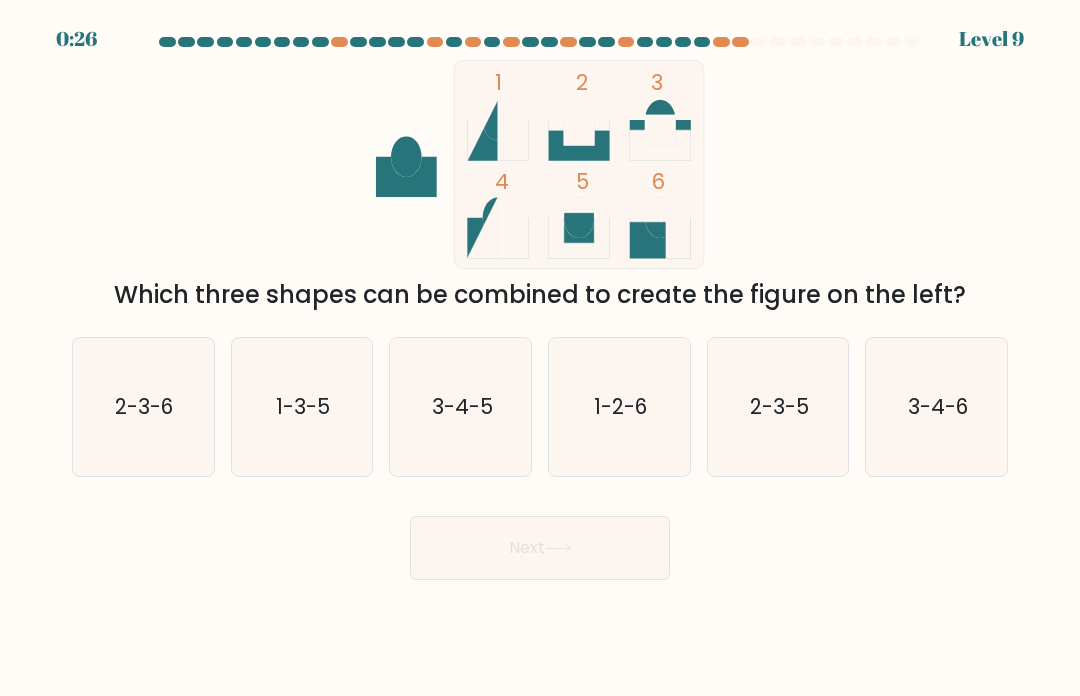 click on "2-3-5" at bounding box center (778, 407) 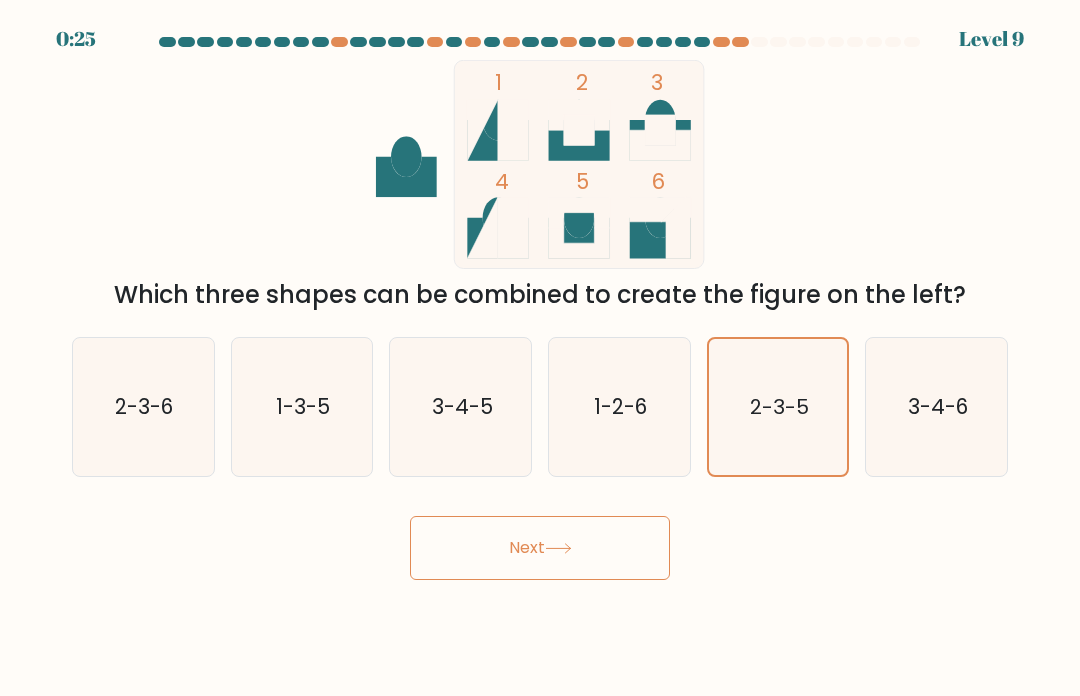 click on "Next" at bounding box center [540, 548] 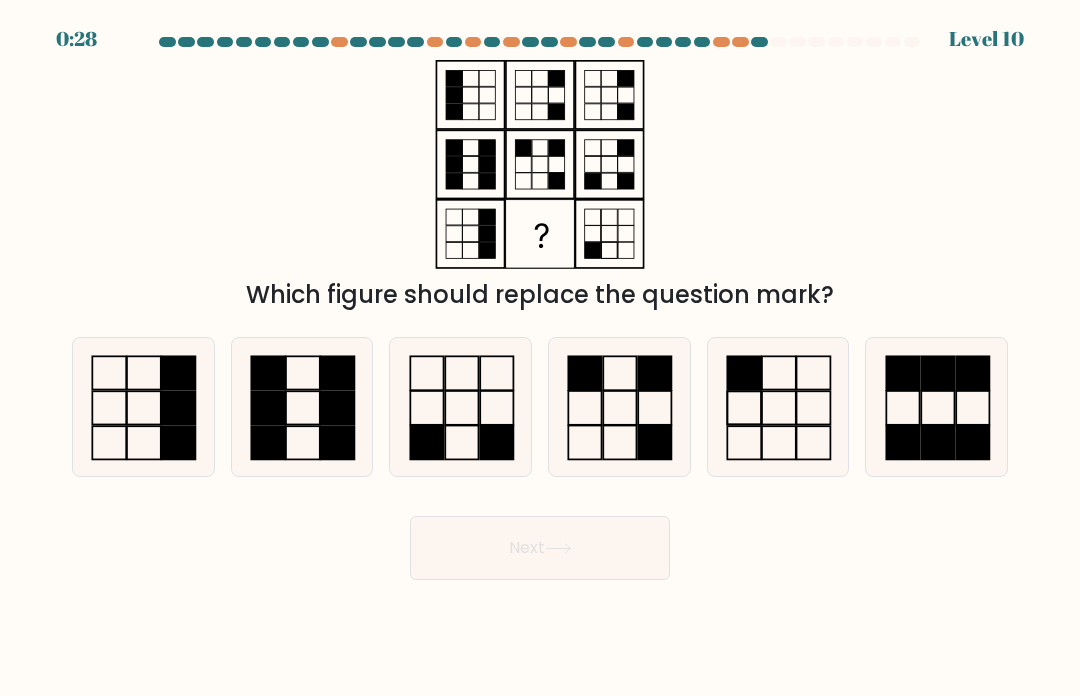 click at bounding box center (619, 407) 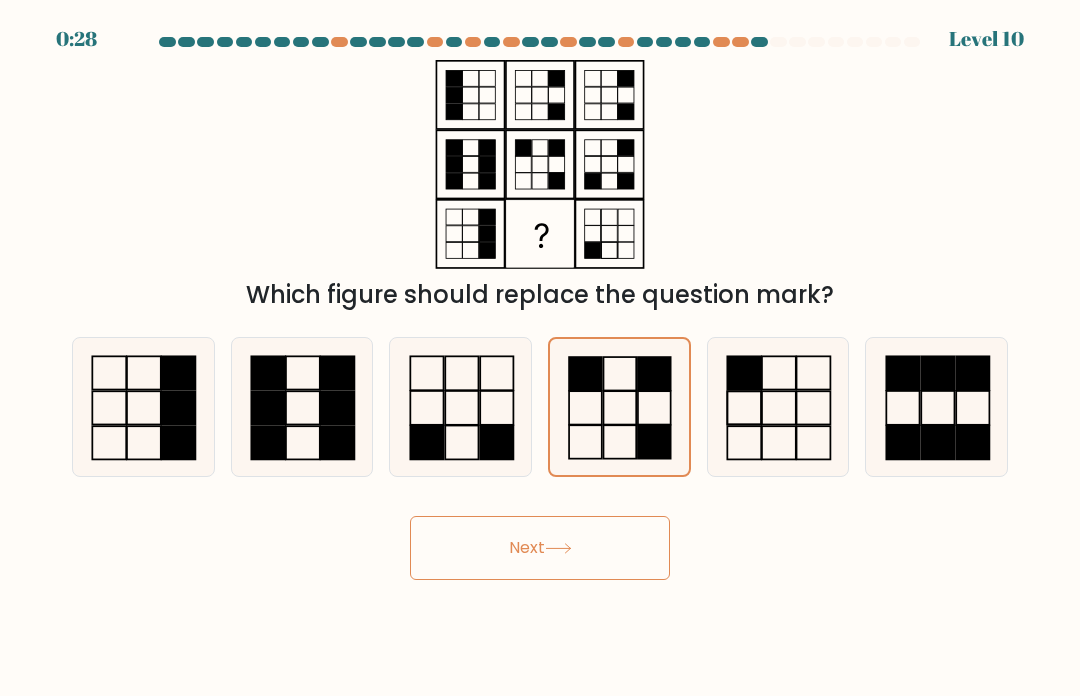 click on "Next" at bounding box center [540, 548] 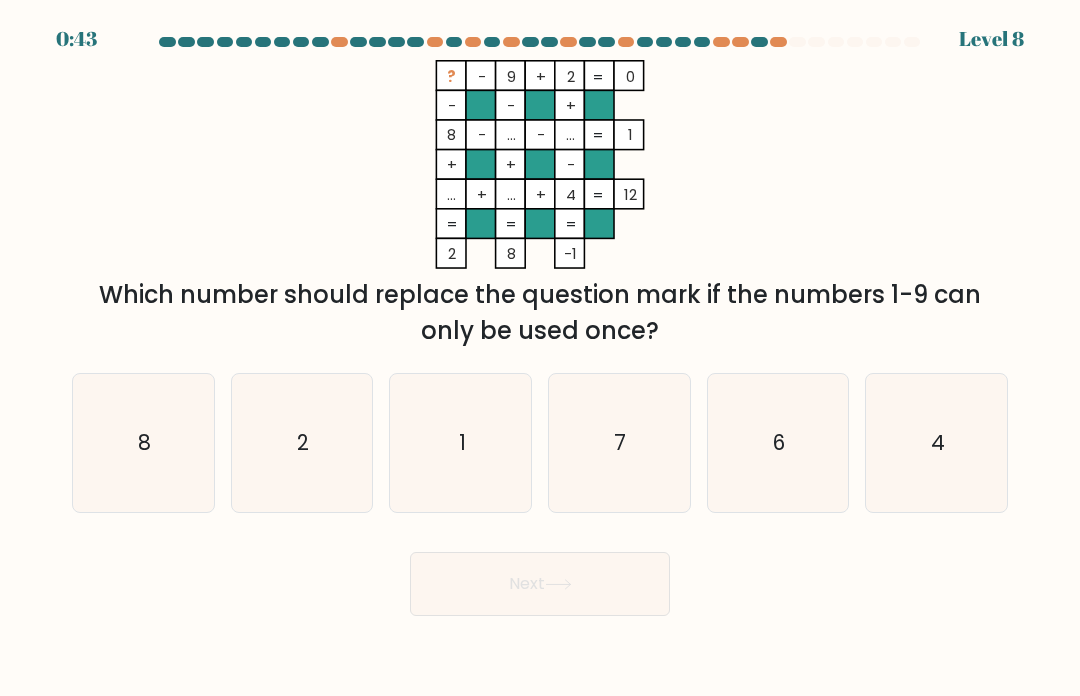 click on "7" at bounding box center (619, 443) 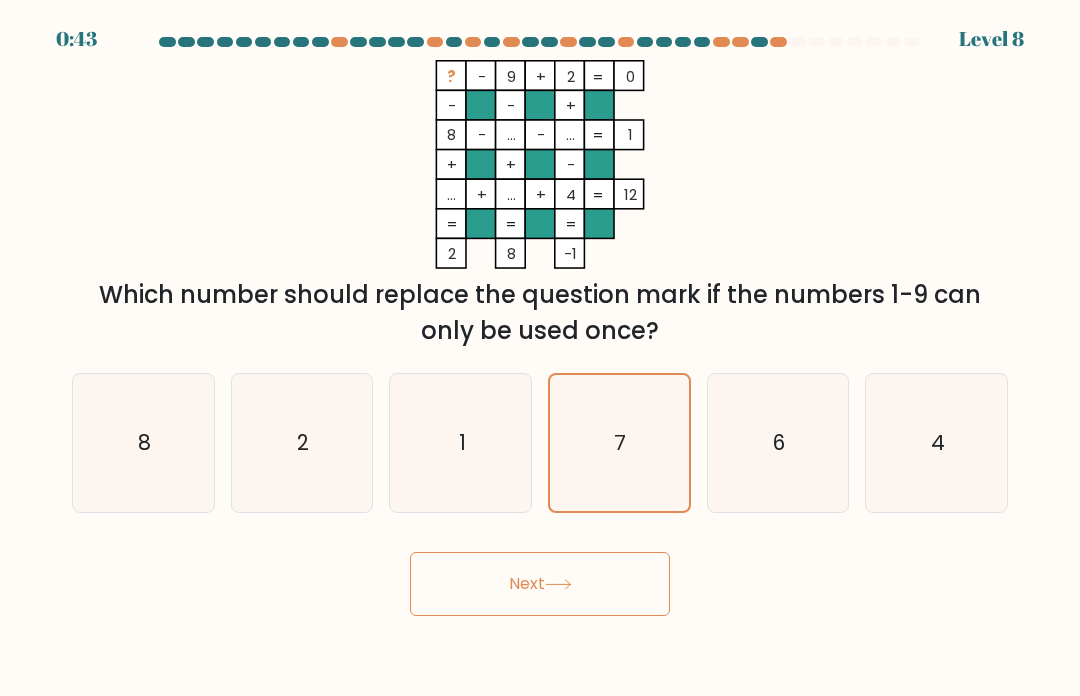 click on "Next" at bounding box center [540, 584] 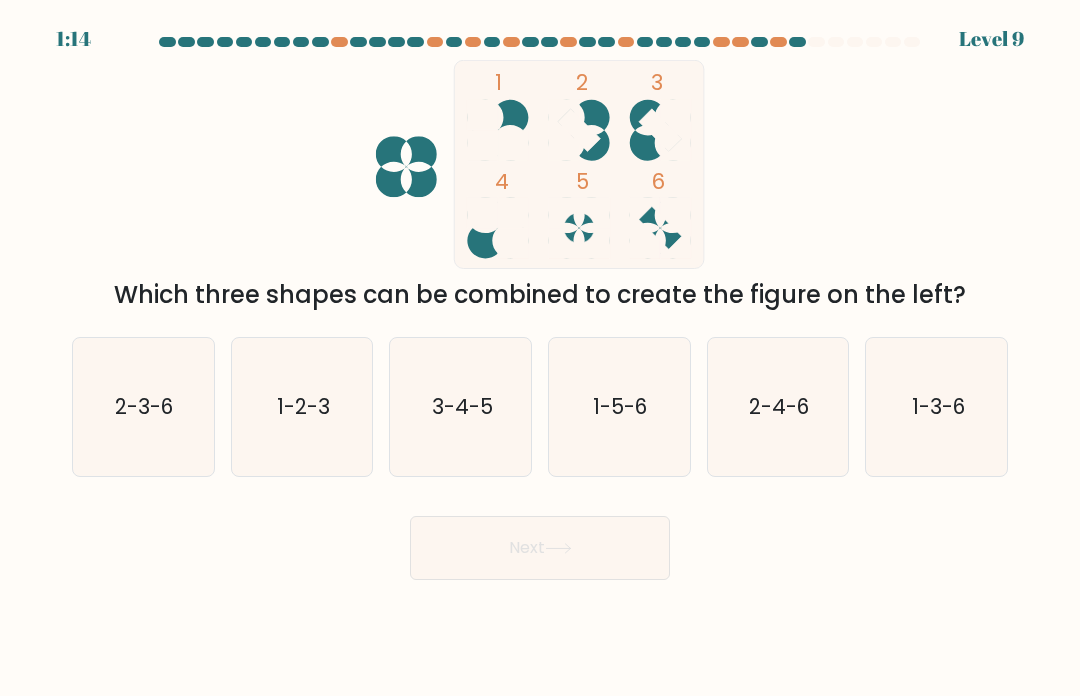 click on "2-3-6" at bounding box center (143, 407) 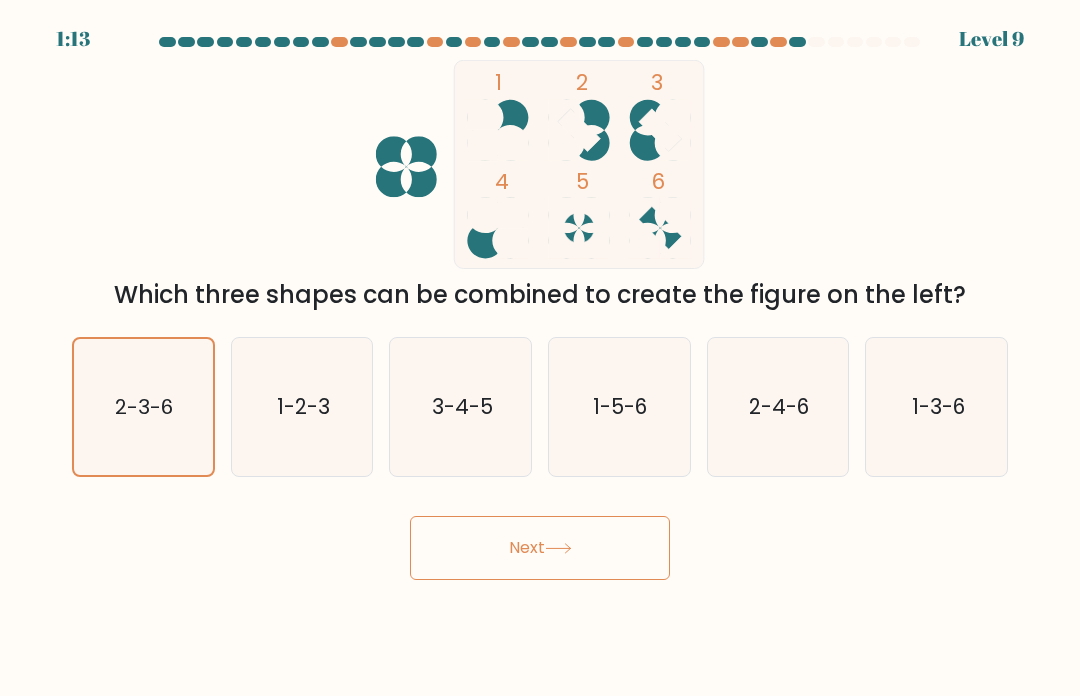 click on "Next" at bounding box center [540, 548] 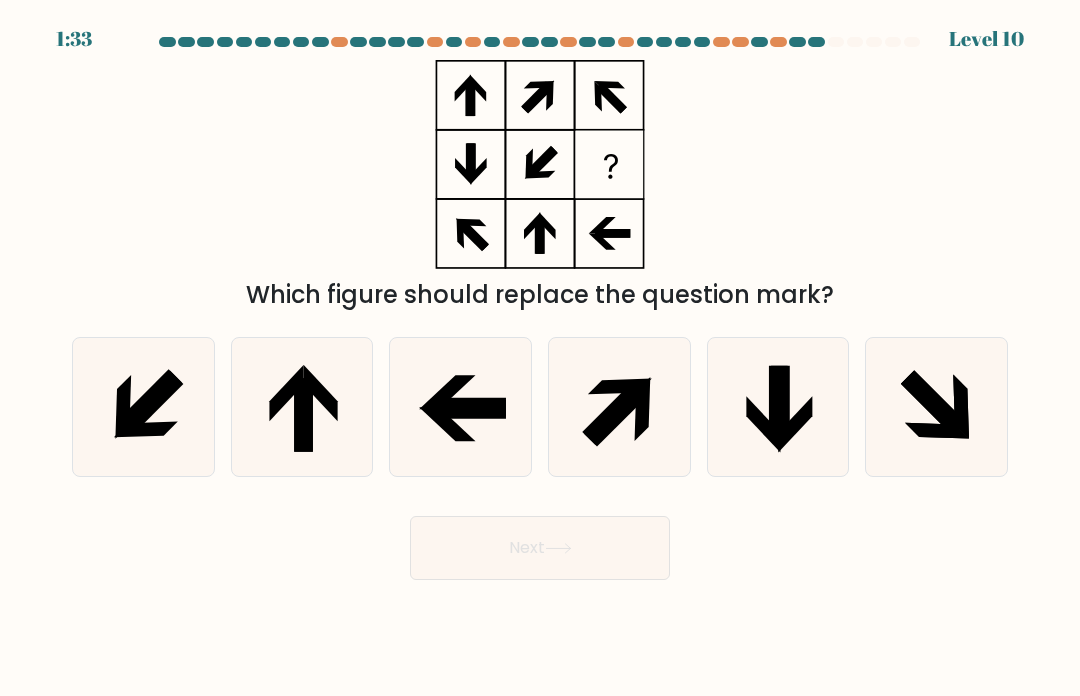 click at bounding box center (303, 414) 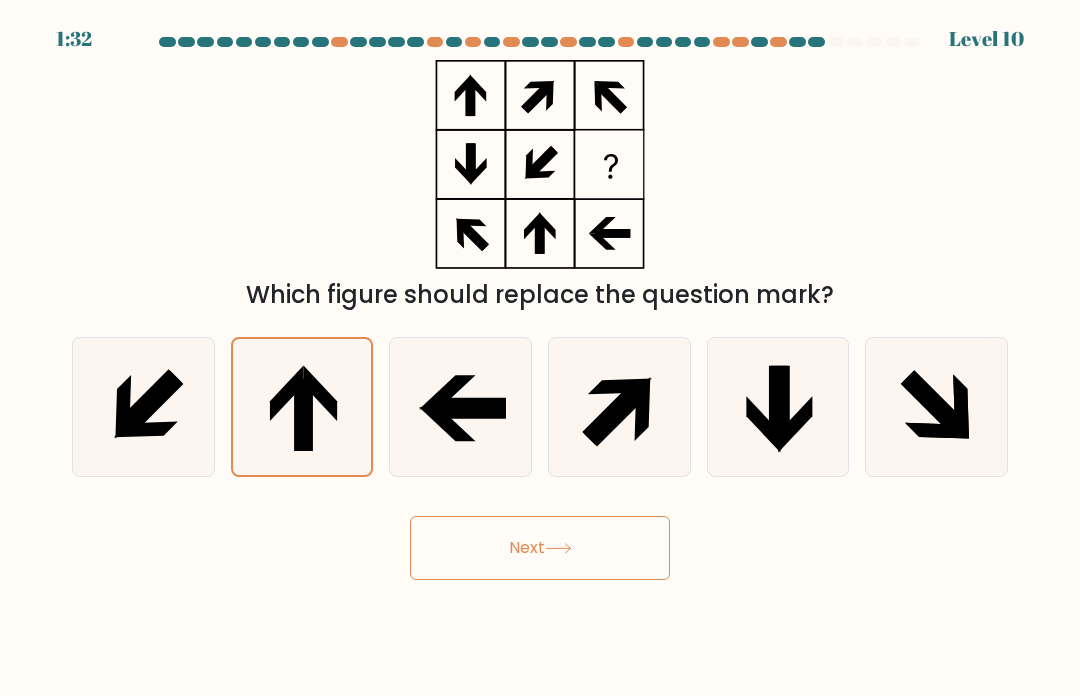 click on "Next" at bounding box center [540, 548] 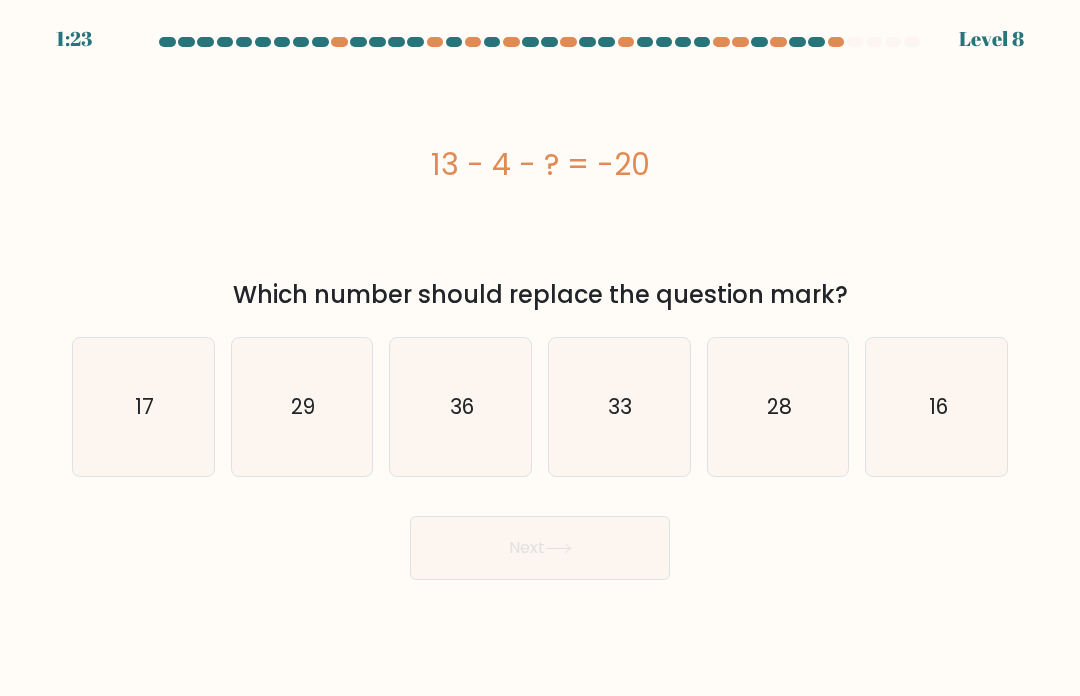 click on "33" at bounding box center [619, 407] 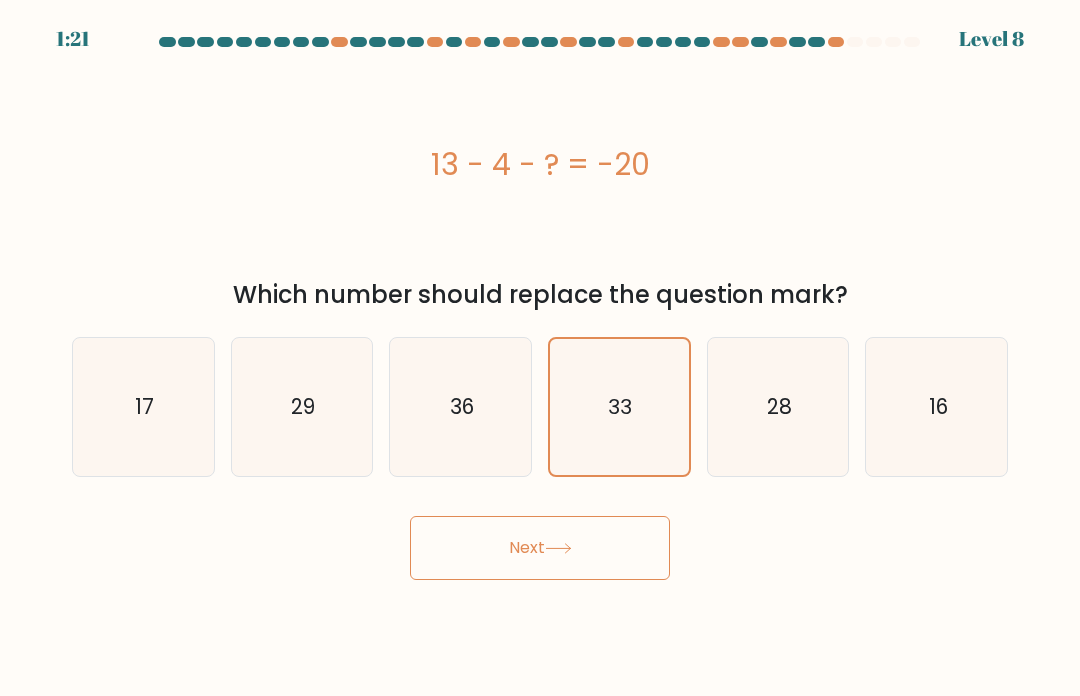 click on "Next" at bounding box center (540, 548) 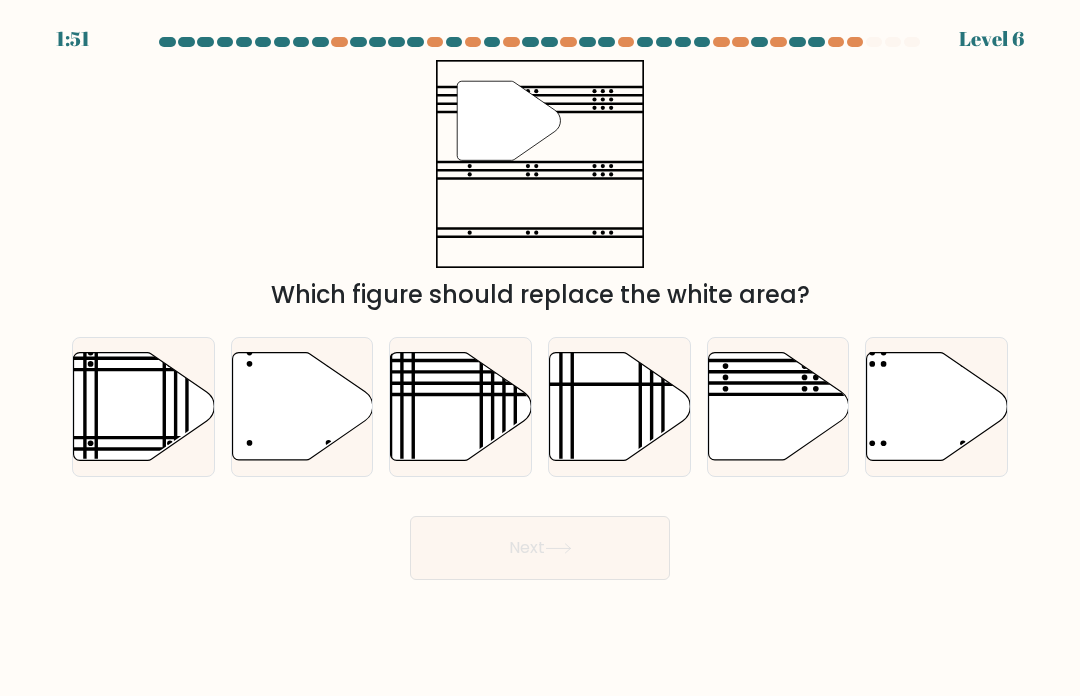 click at bounding box center [778, 406] 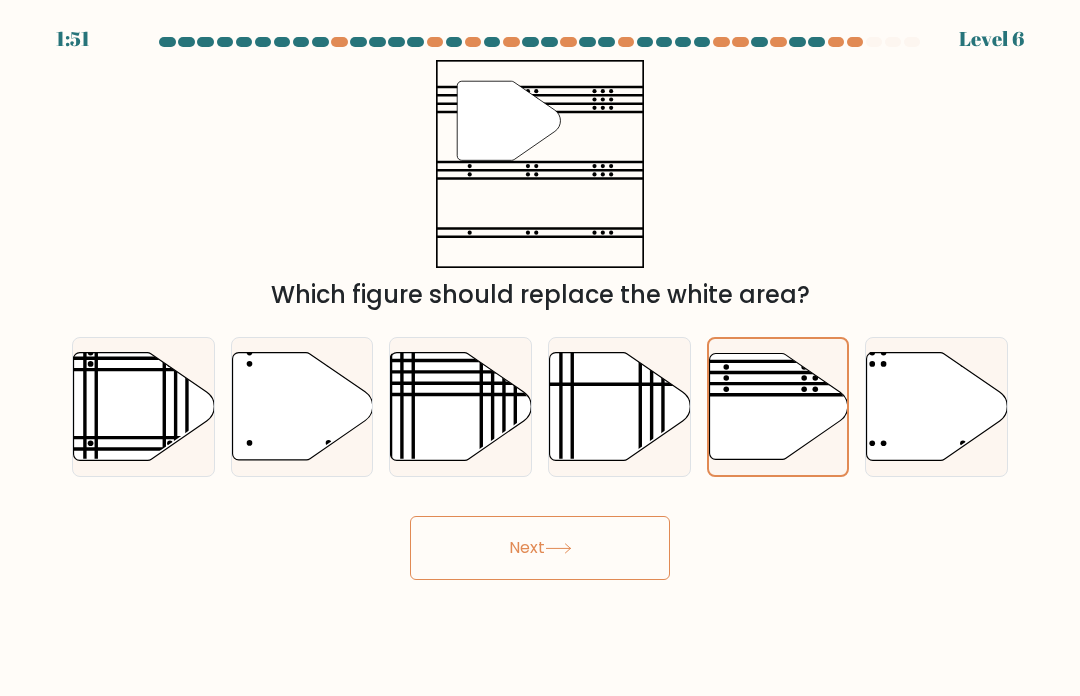 click at bounding box center (778, 406) 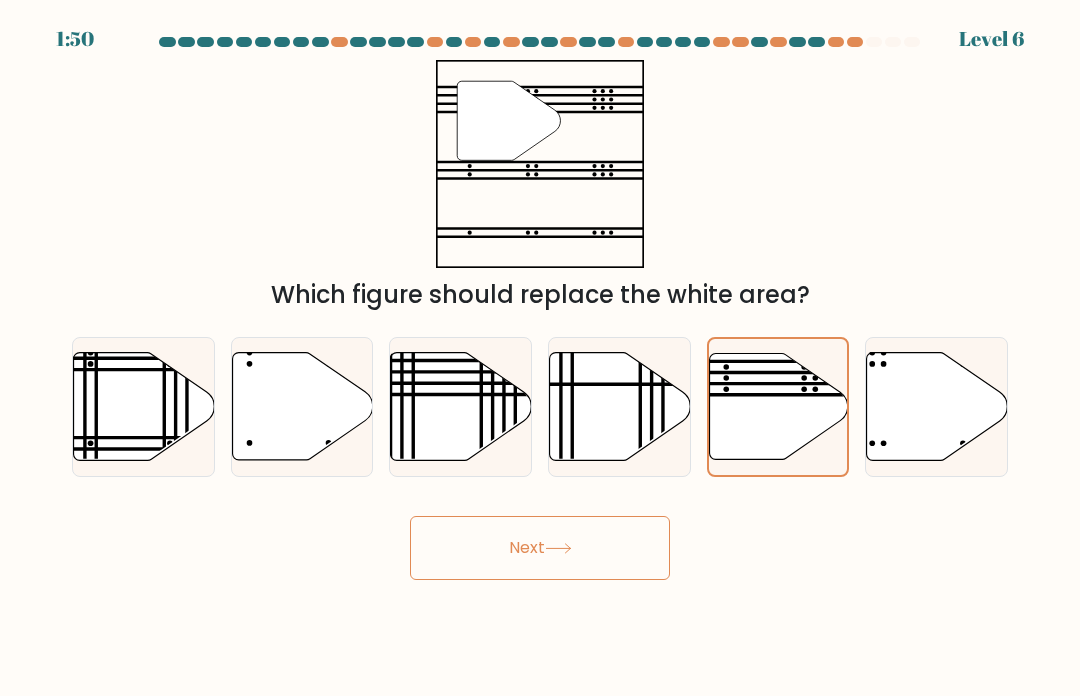click on "Next" at bounding box center [540, 548] 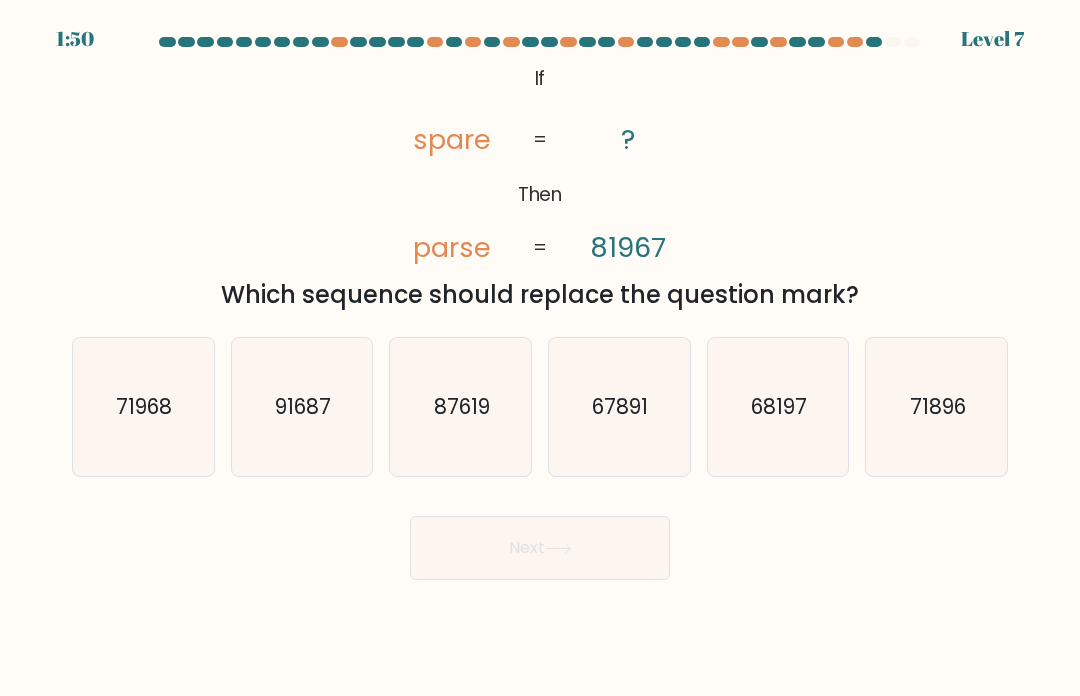 click on "Next" at bounding box center [540, 548] 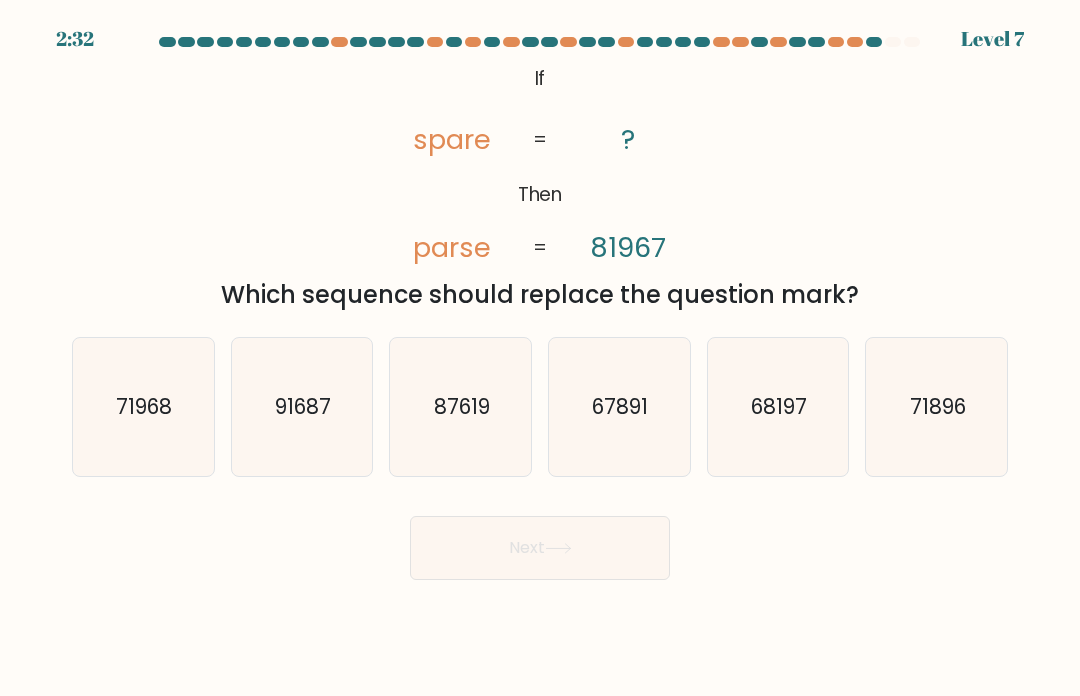 click on "2:32
Level 7
If" at bounding box center [540, 348] 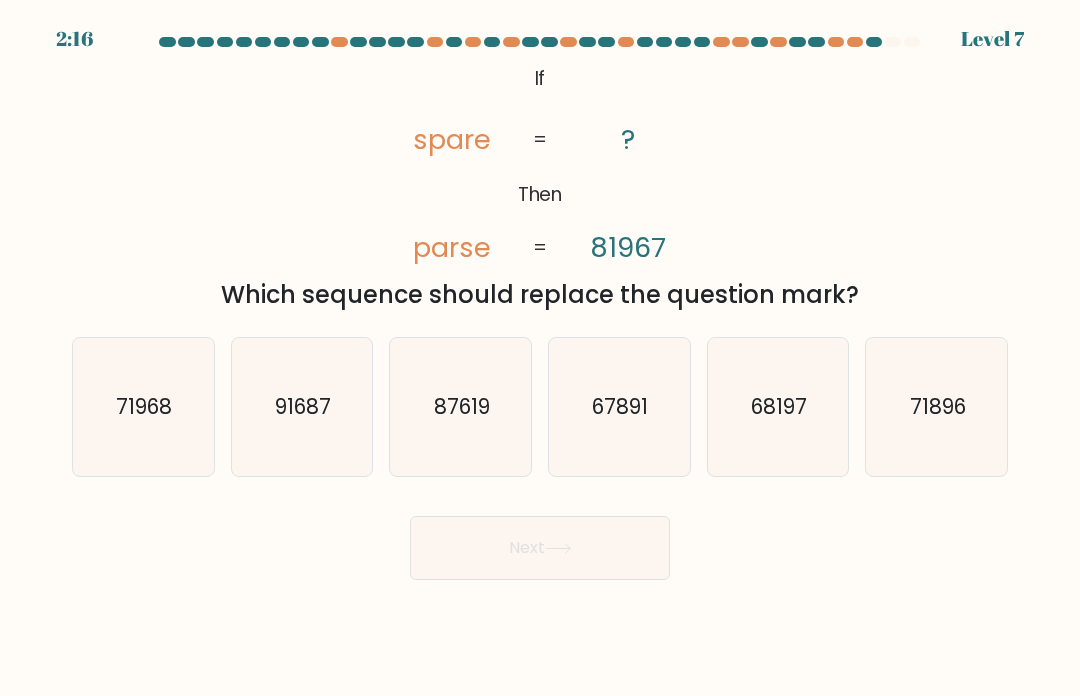 click on "68197" at bounding box center [778, 407] 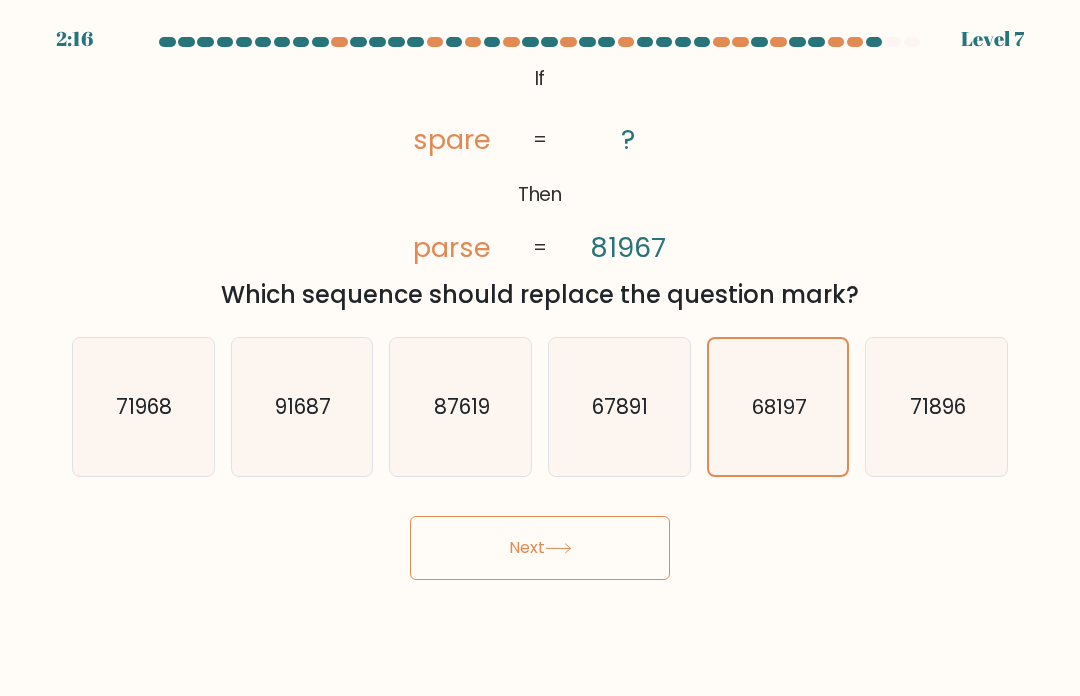 click on "Next" at bounding box center [540, 548] 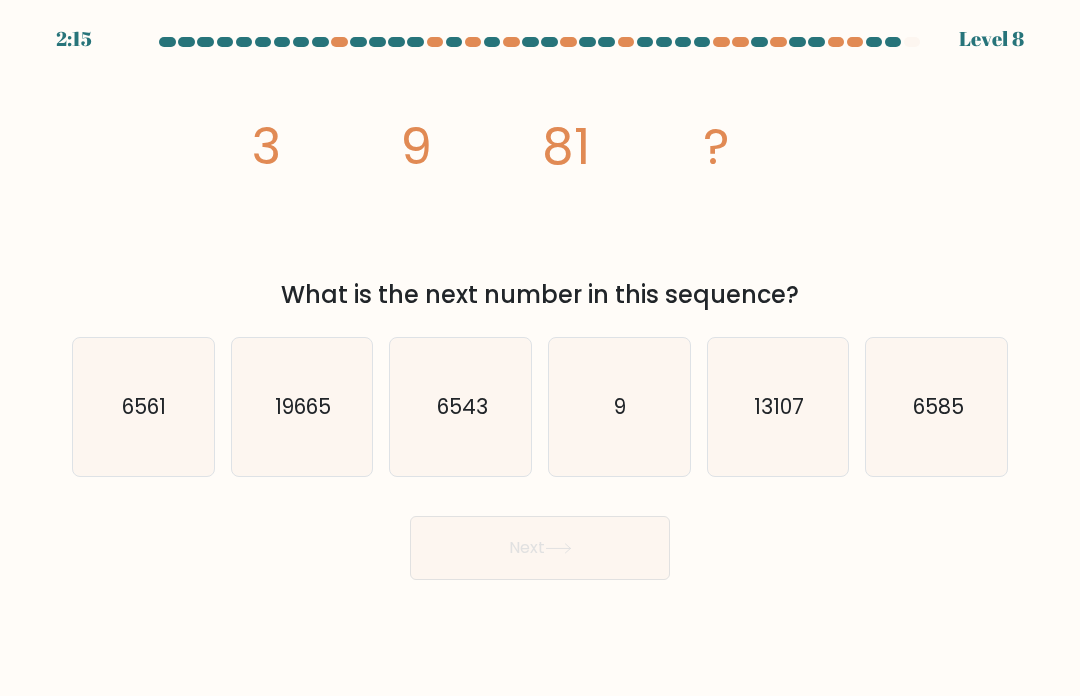 click on "9" at bounding box center [619, 407] 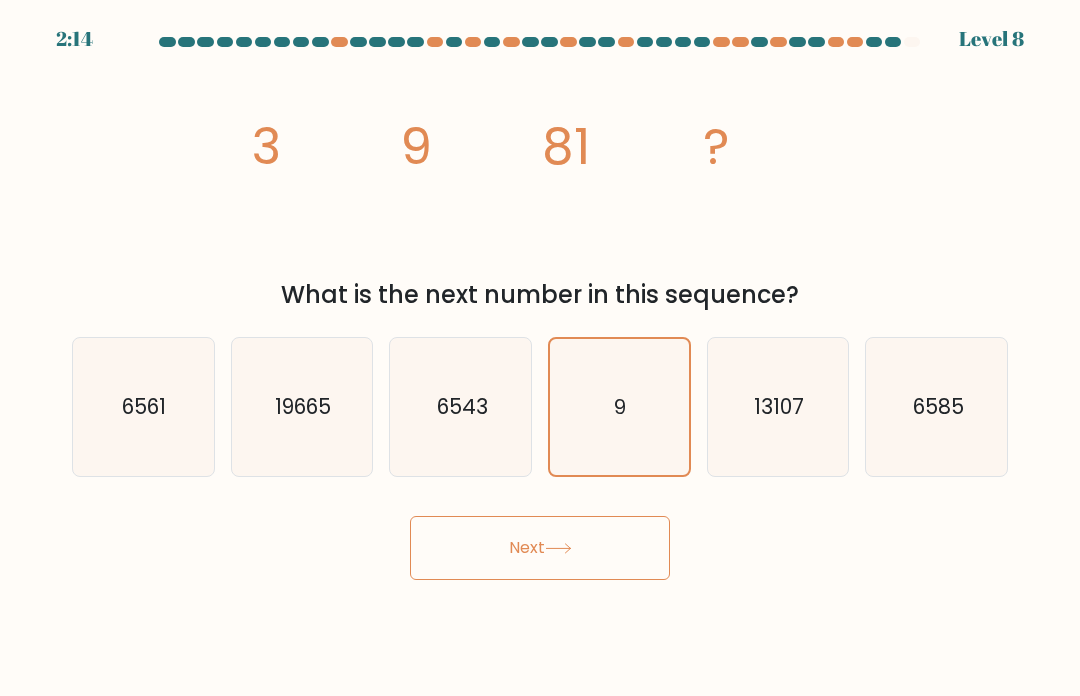 click on "Next" at bounding box center [540, 548] 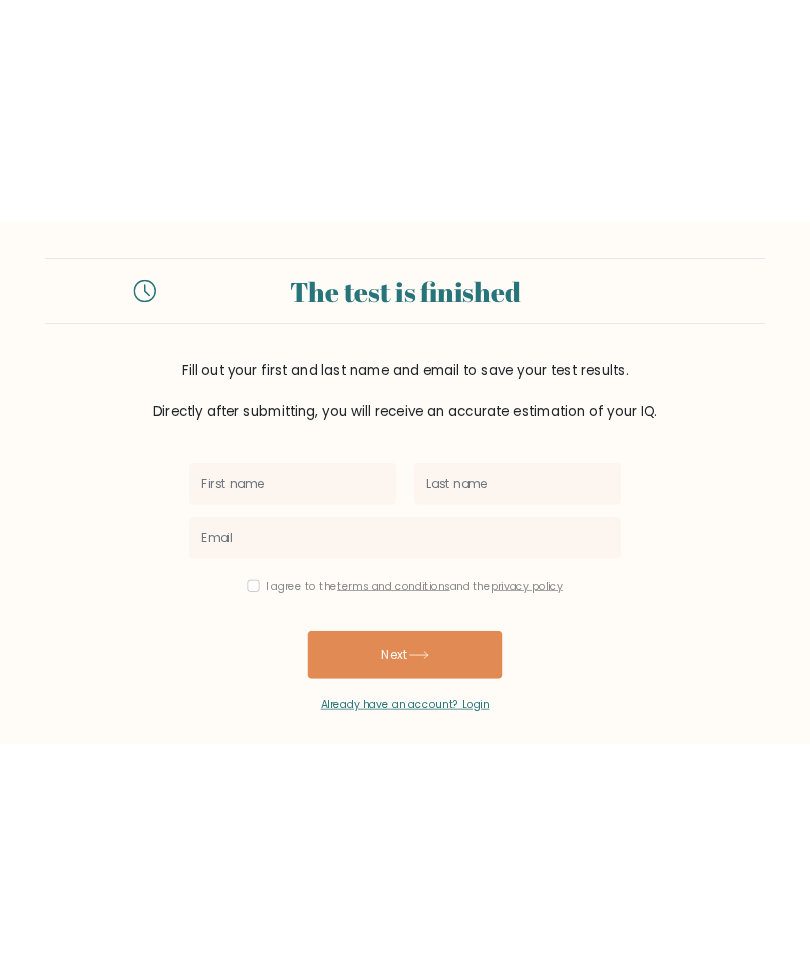 scroll, scrollTop: 0, scrollLeft: 0, axis: both 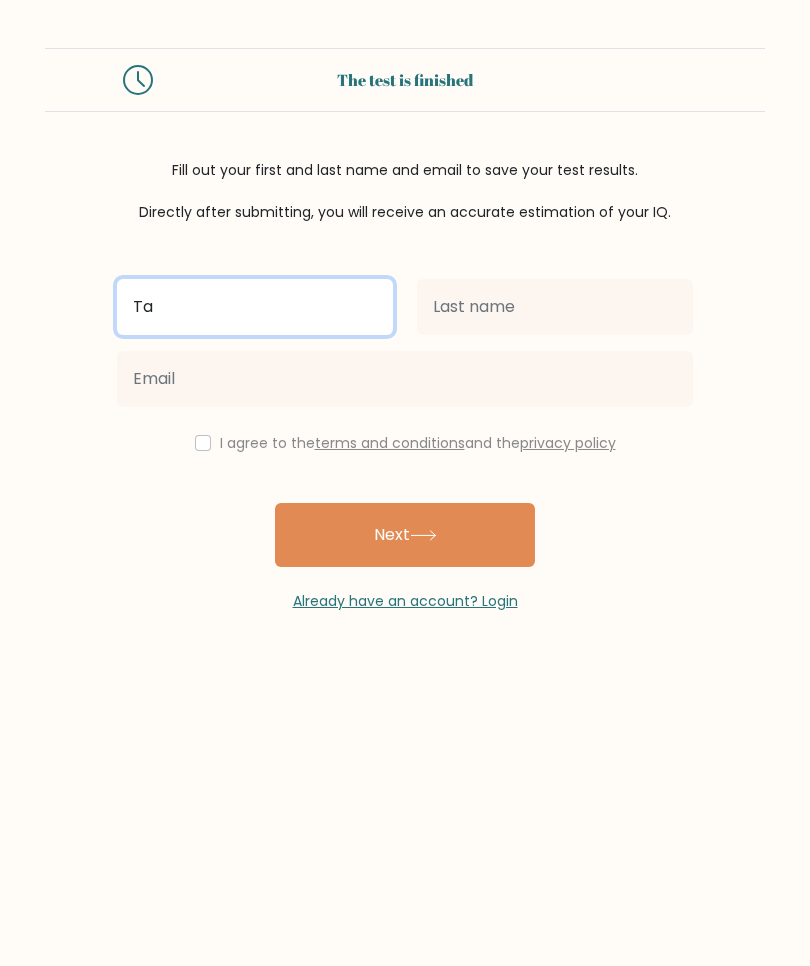type on "Ta" 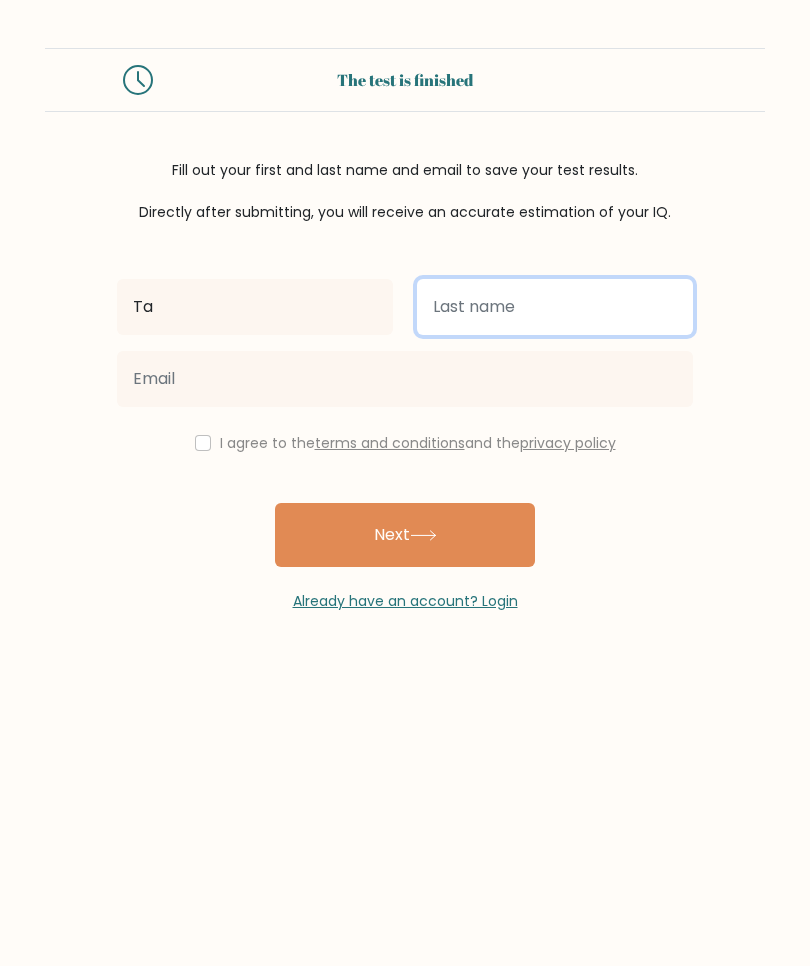 click at bounding box center [555, 307] 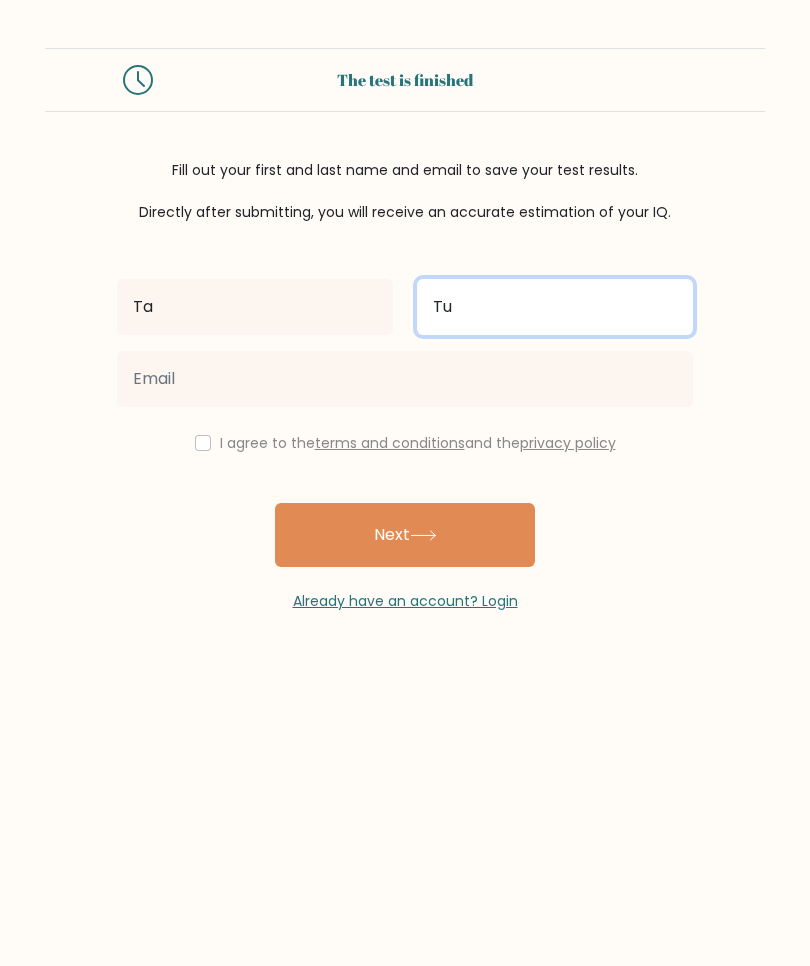 type on "Tu" 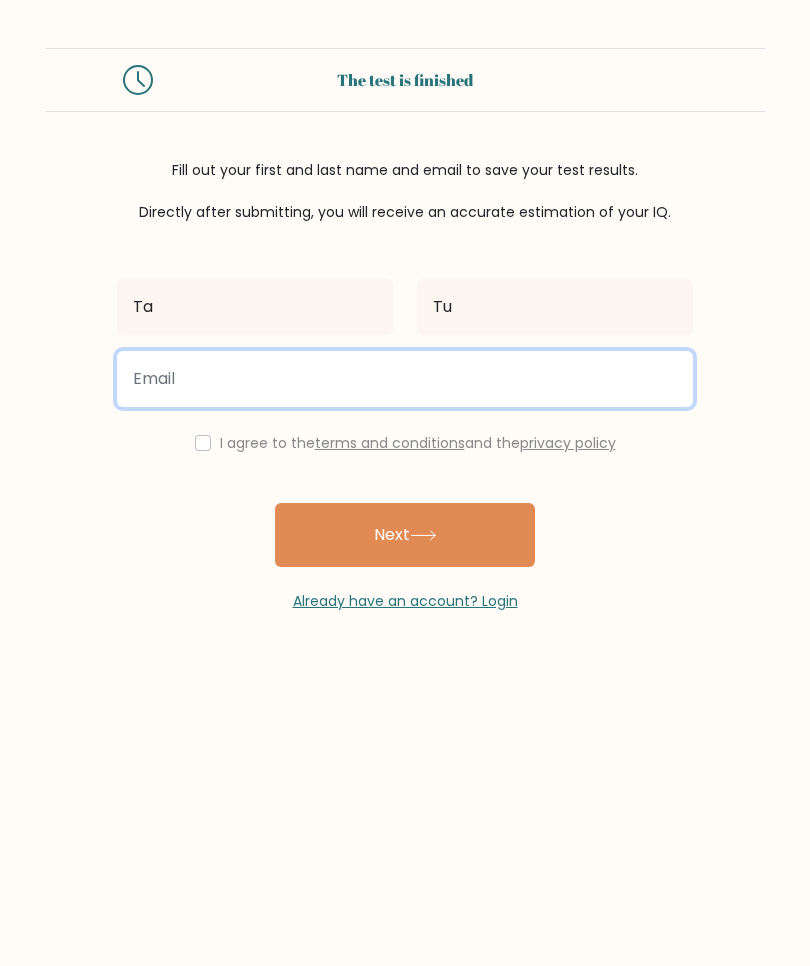 click at bounding box center (405, 379) 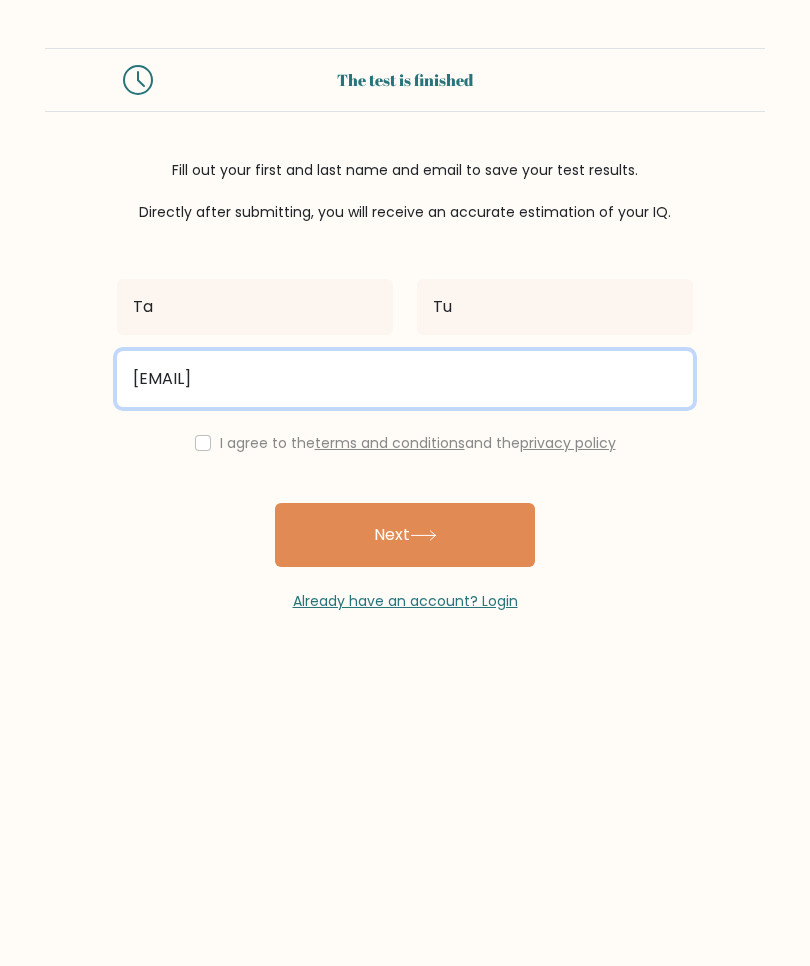 type on "test@bjjwear.co.uk" 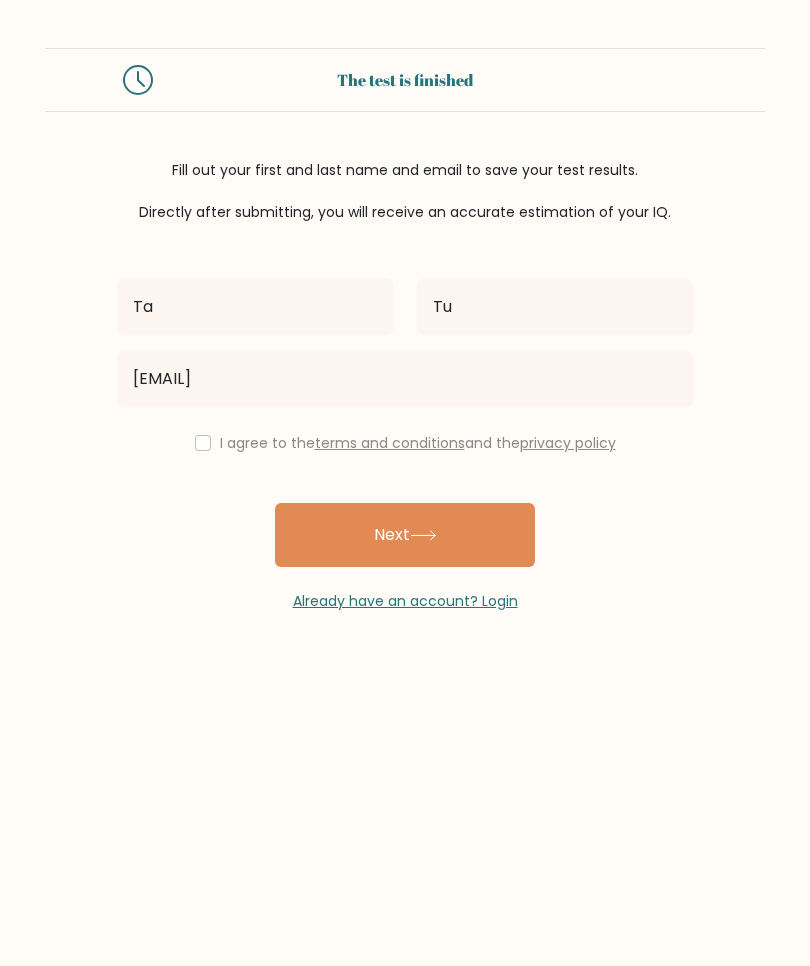 click at bounding box center (203, 443) 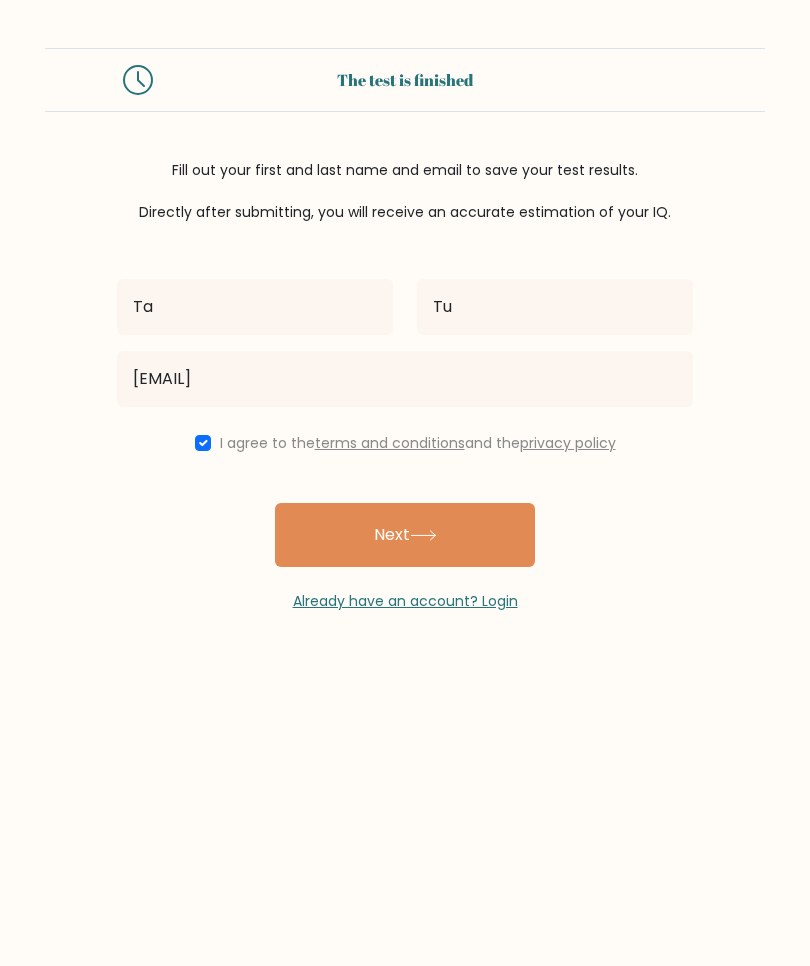 click on "Next" at bounding box center [405, 535] 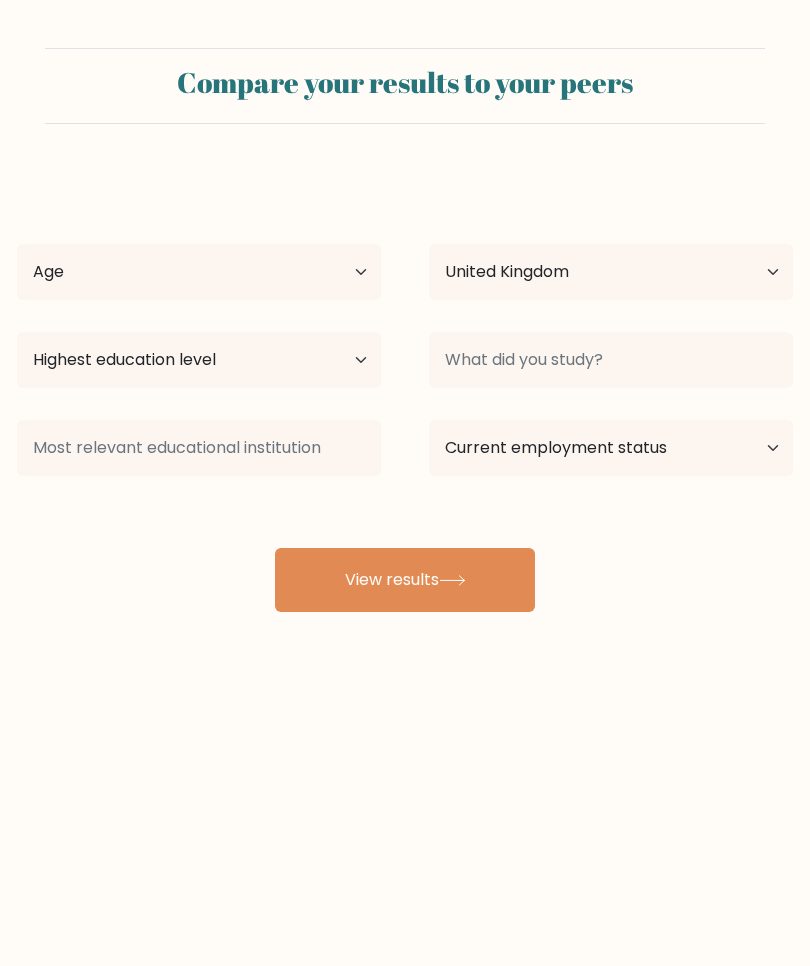 scroll, scrollTop: 0, scrollLeft: 0, axis: both 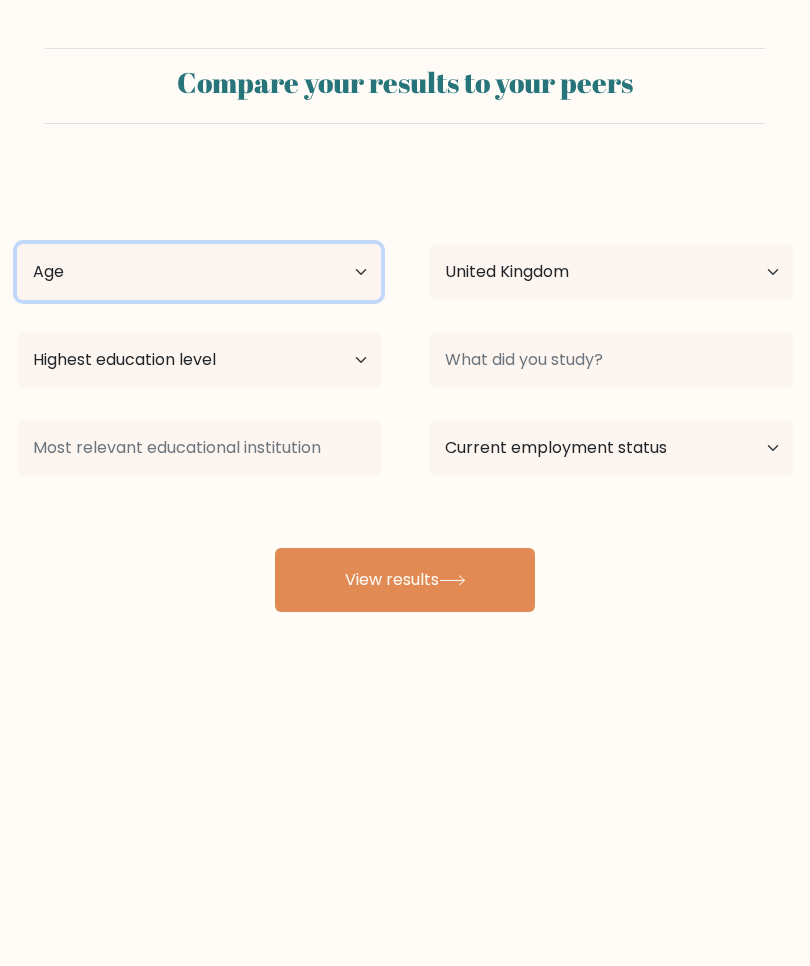 click on "Age
Under 18 years old
18-24 years old
25-34 years old
35-44 years old
45-54 years old
55-64 years old
65 years old and above" at bounding box center [199, 272] 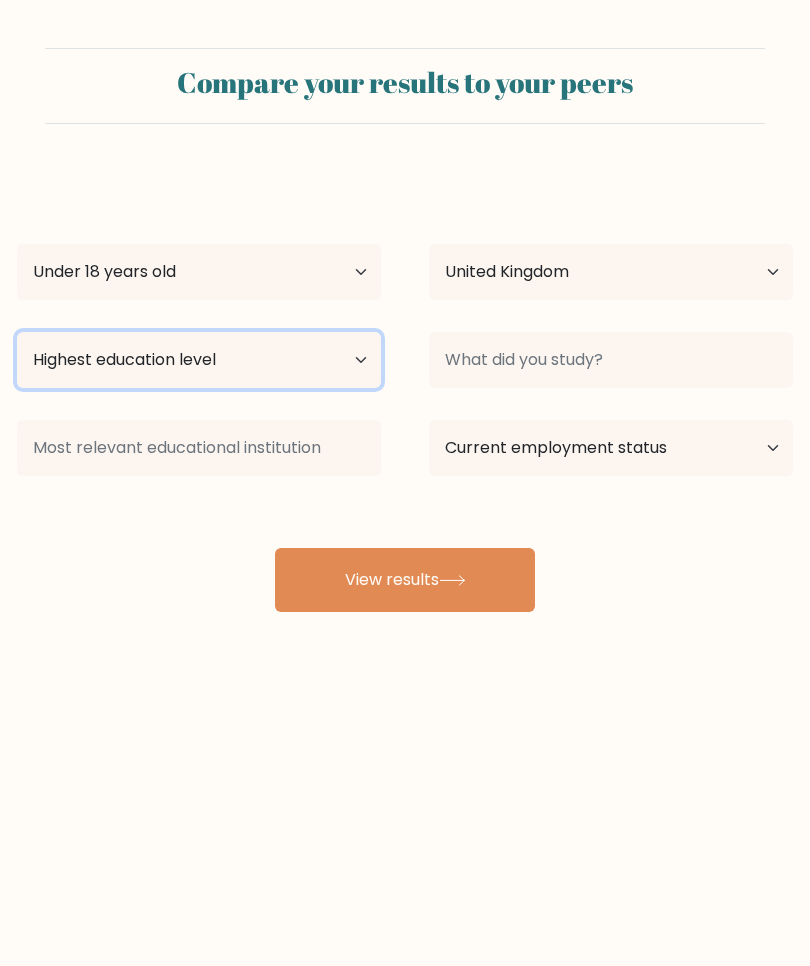 click on "Highest education level
No schooling
Primary
Lower Secondary
Upper Secondary
Occupation Specific
Bachelor's degree
Master's degree
Doctoral degree" at bounding box center (199, 360) 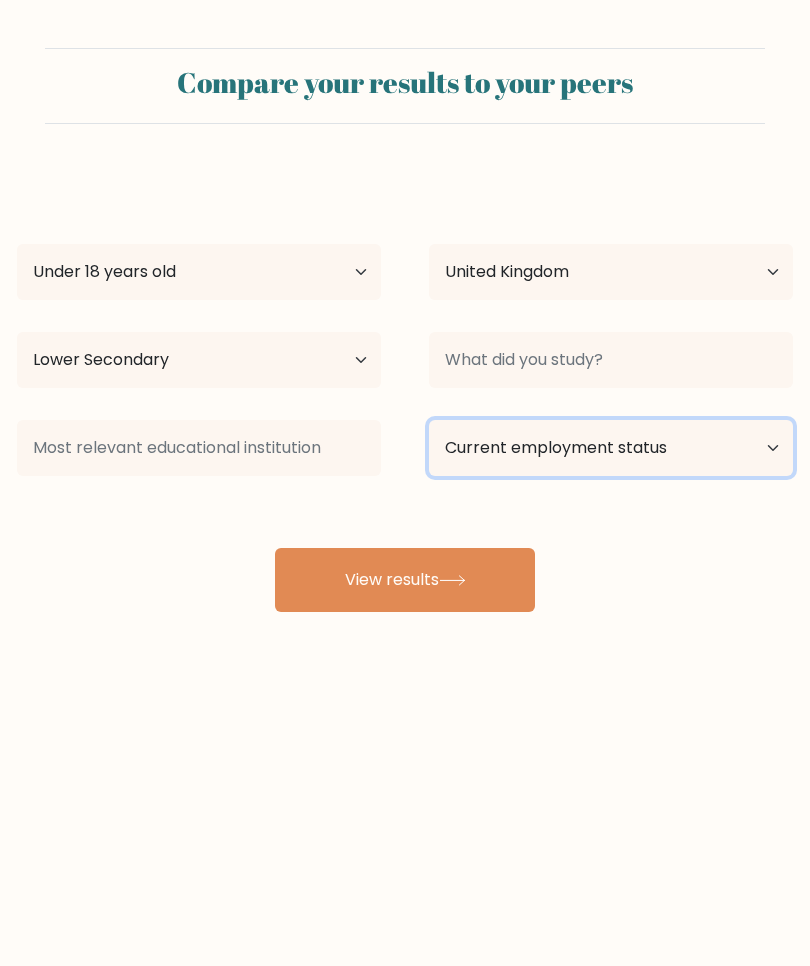 click on "Current employment status
Employed
Student
Retired
Other / prefer not to answer" at bounding box center (611, 448) 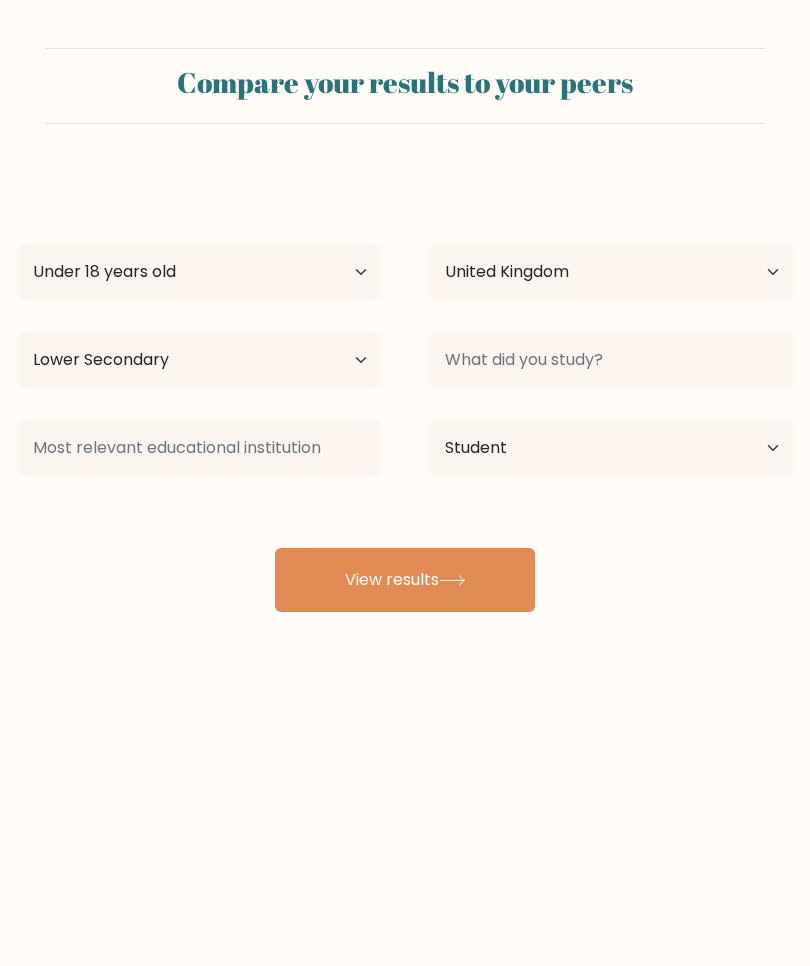 click at bounding box center (452, 580) 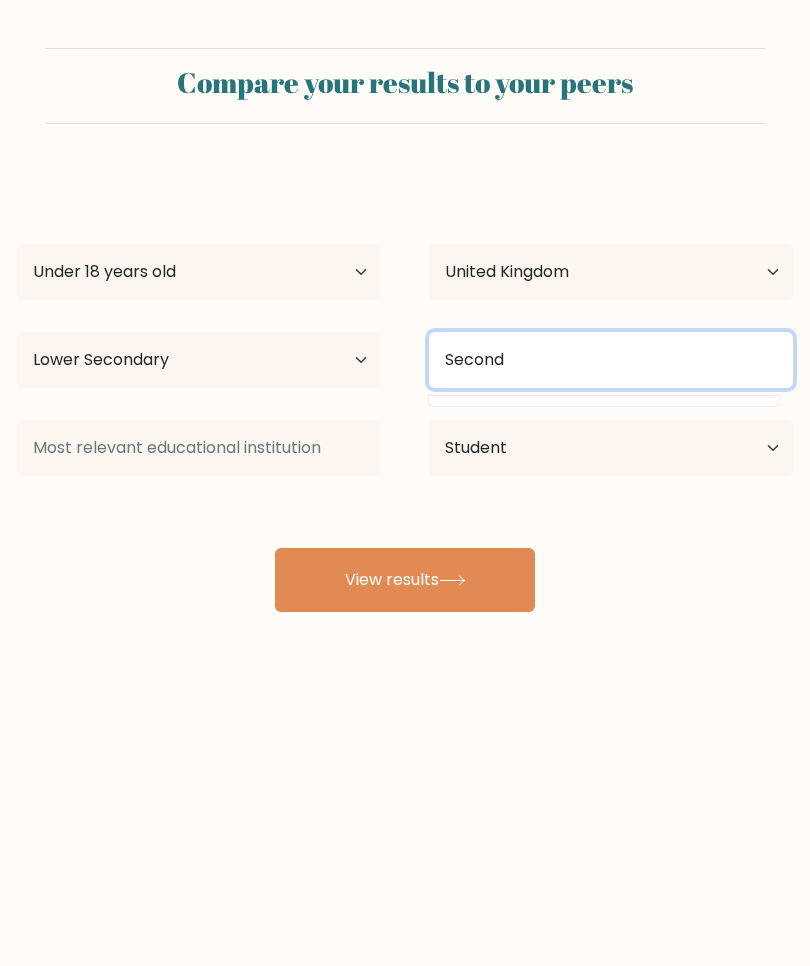 click on "View results" at bounding box center [405, 580] 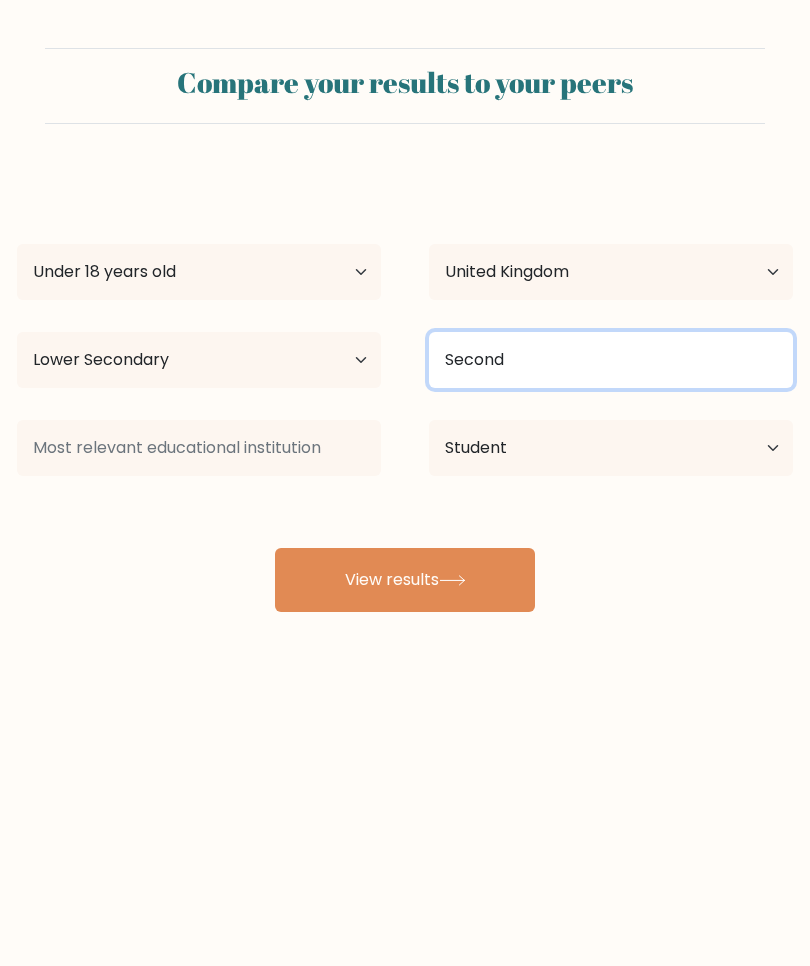 click on "Second" at bounding box center (611, 360) 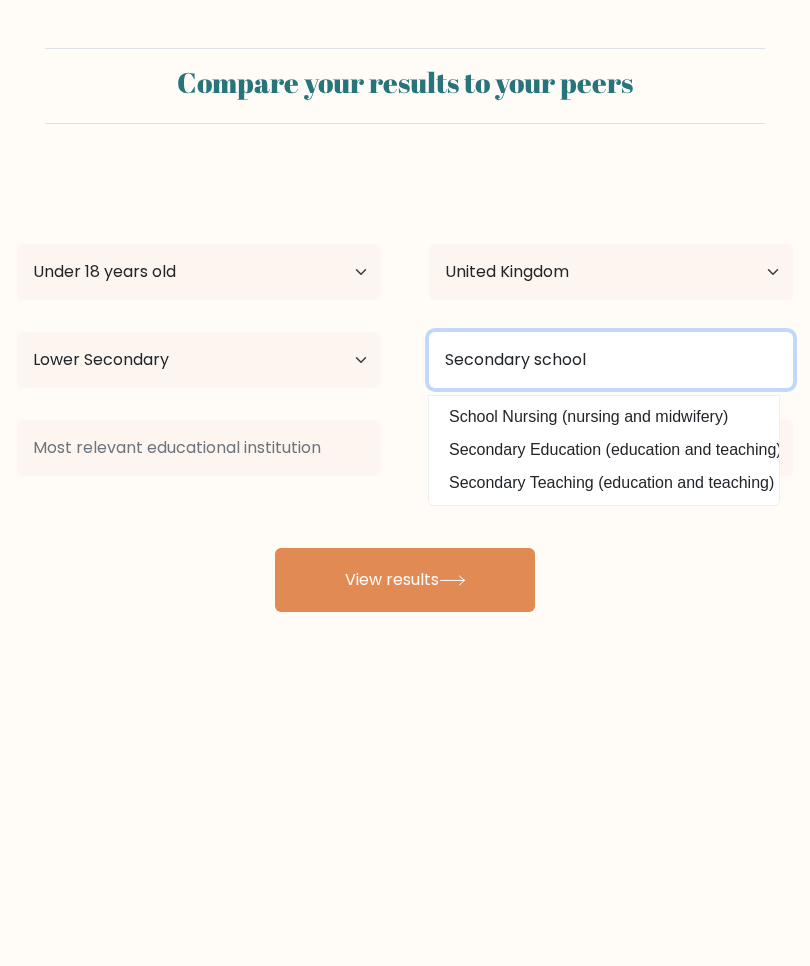 type on "Secondary school" 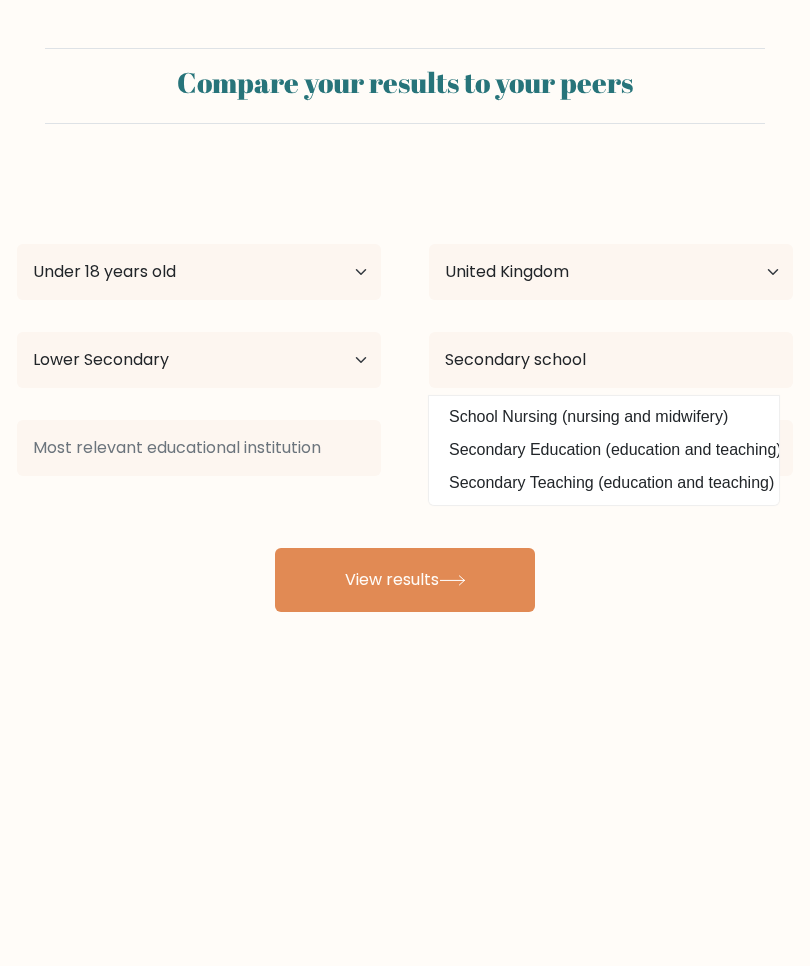 click on "View results" at bounding box center [405, 580] 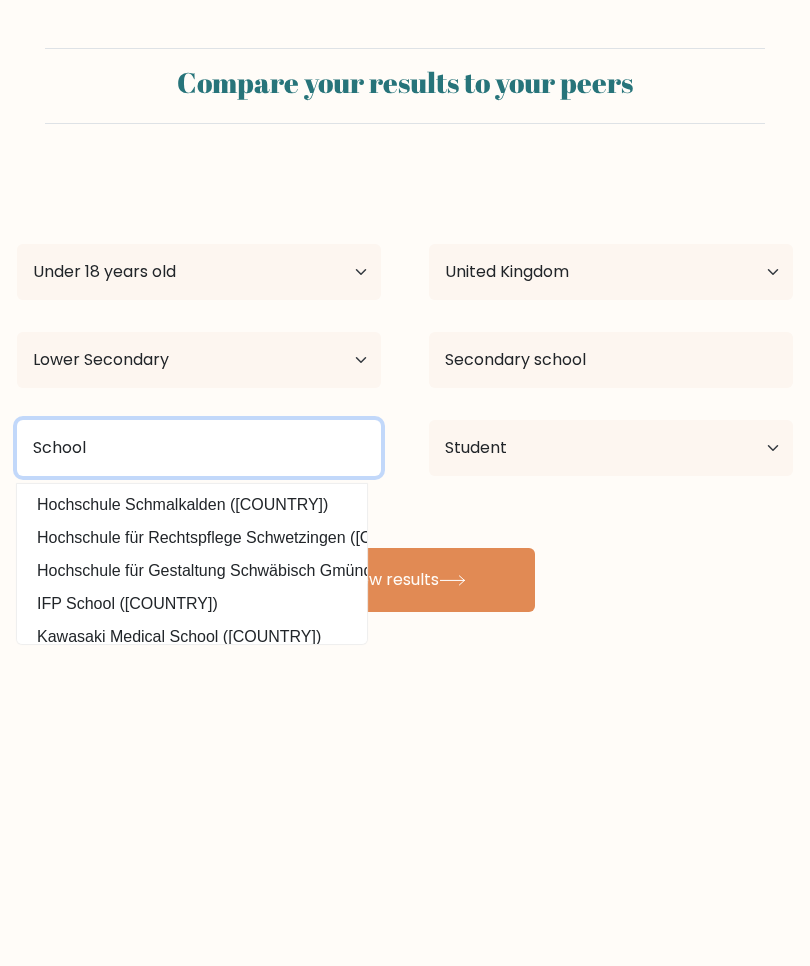 type on "School" 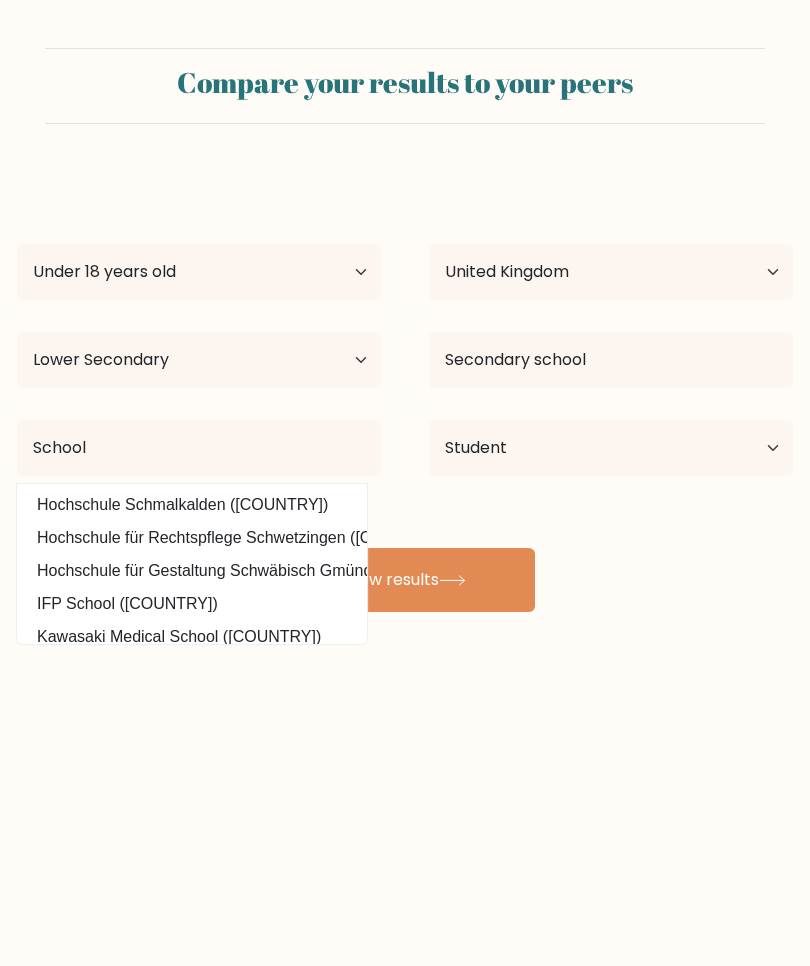 click on "View results" at bounding box center (405, 580) 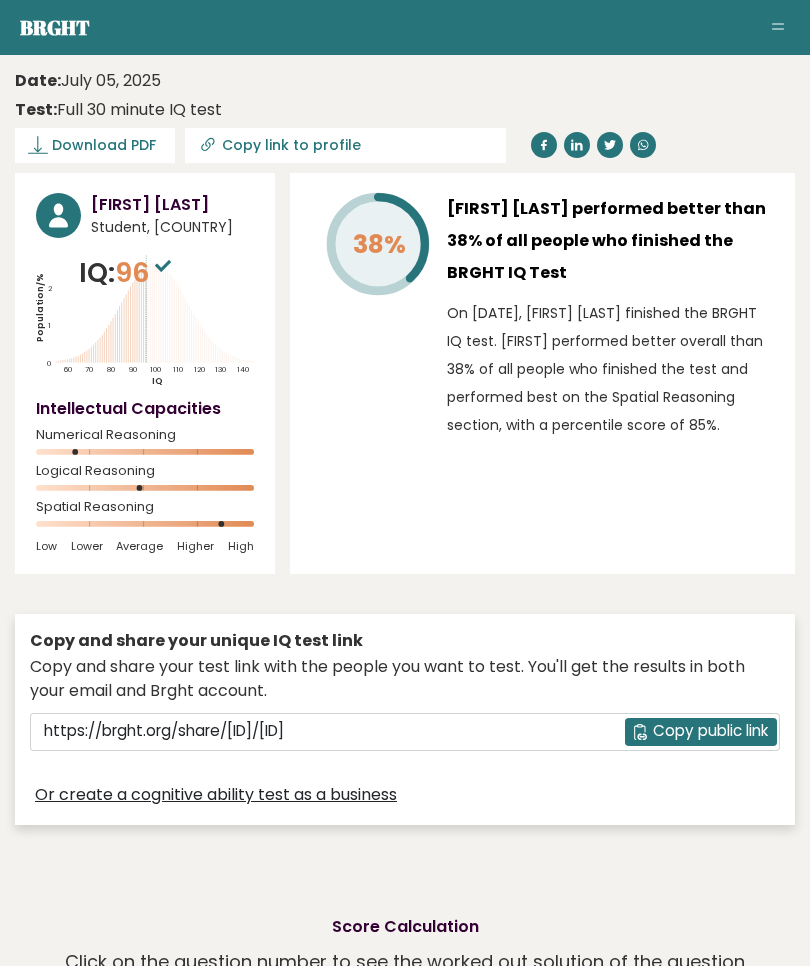 scroll, scrollTop: 0, scrollLeft: 0, axis: both 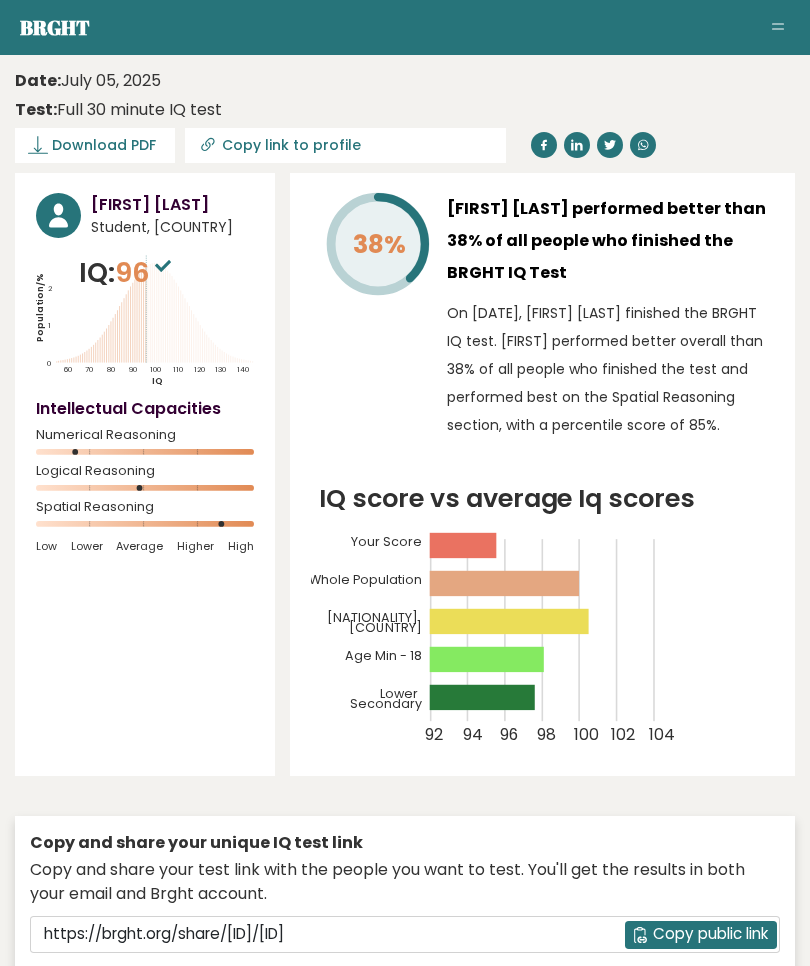 click on "IQ score vs average Iq scores" at bounding box center (507, 498) 